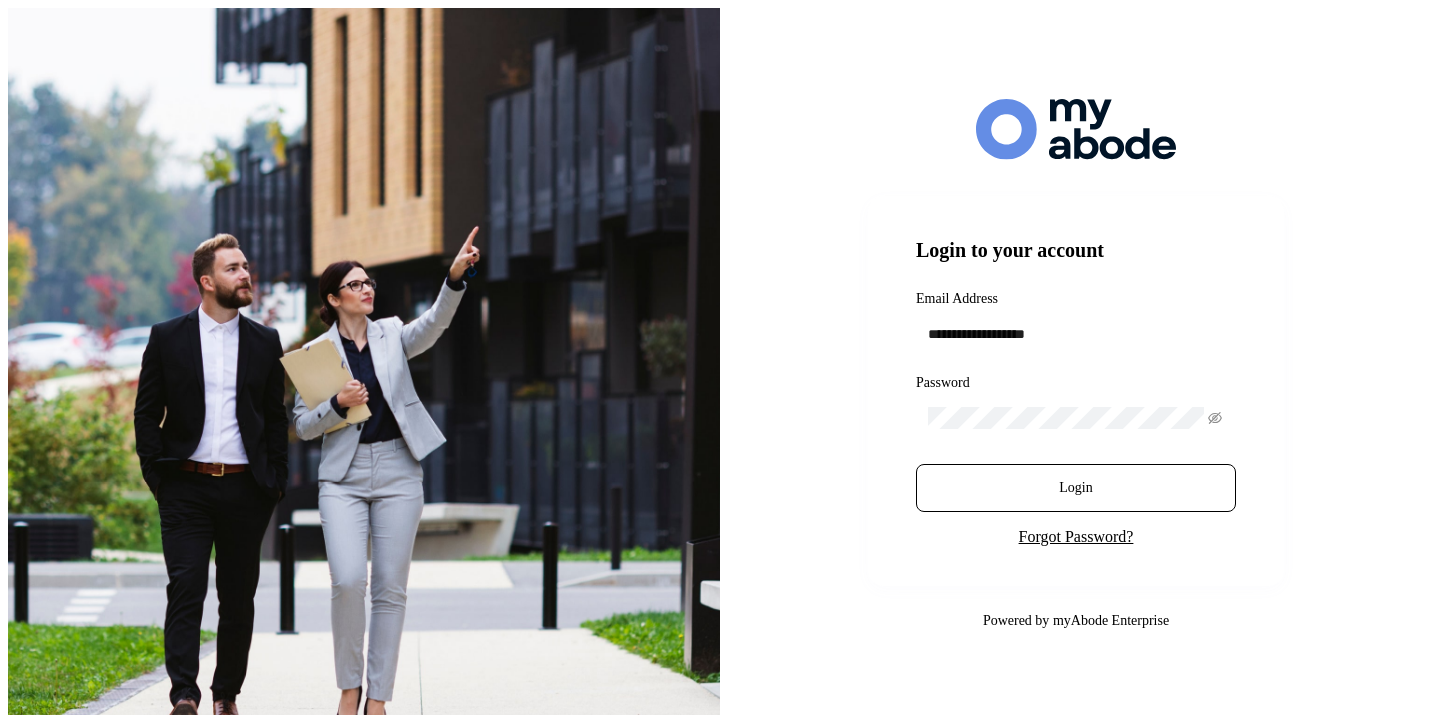 scroll, scrollTop: 0, scrollLeft: 0, axis: both 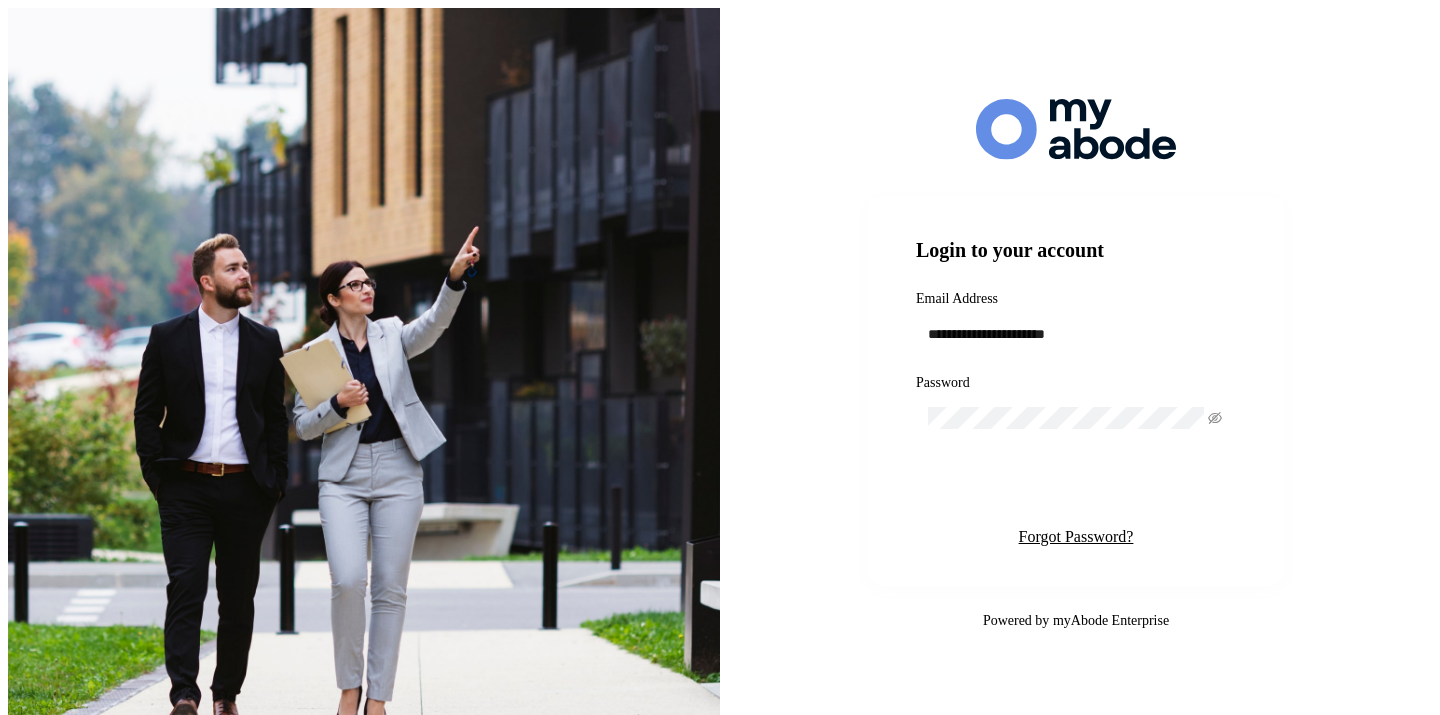 click on "Login" at bounding box center [1075, 488] 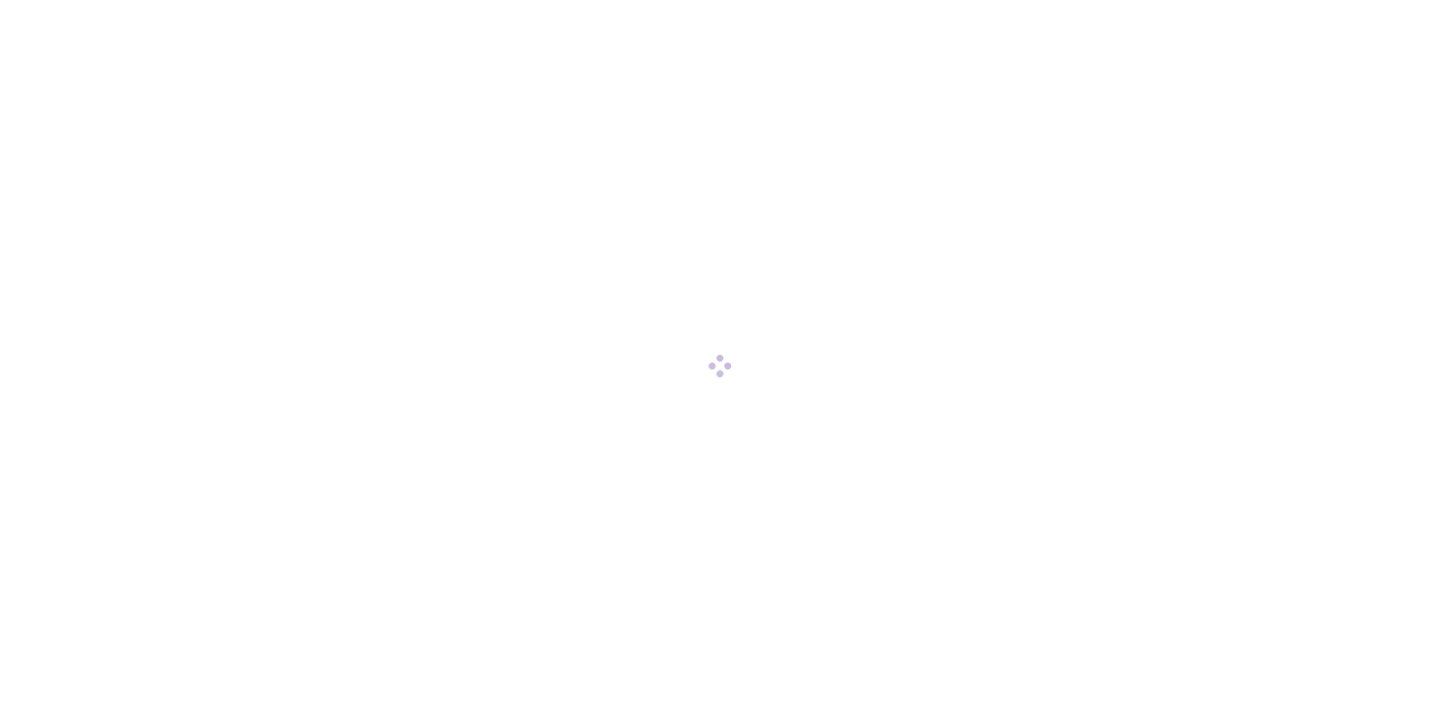 scroll, scrollTop: 0, scrollLeft: 0, axis: both 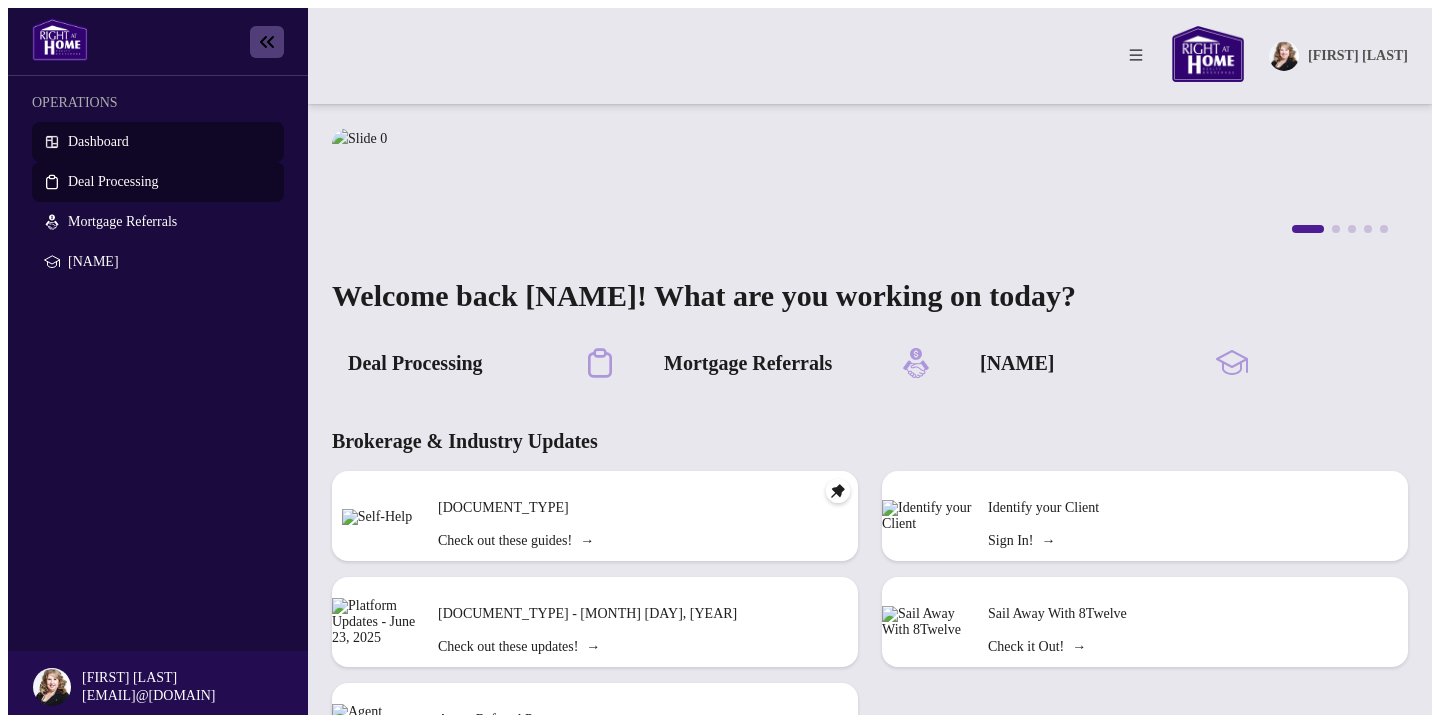 click on "Deal Processing" at bounding box center (113, 181) 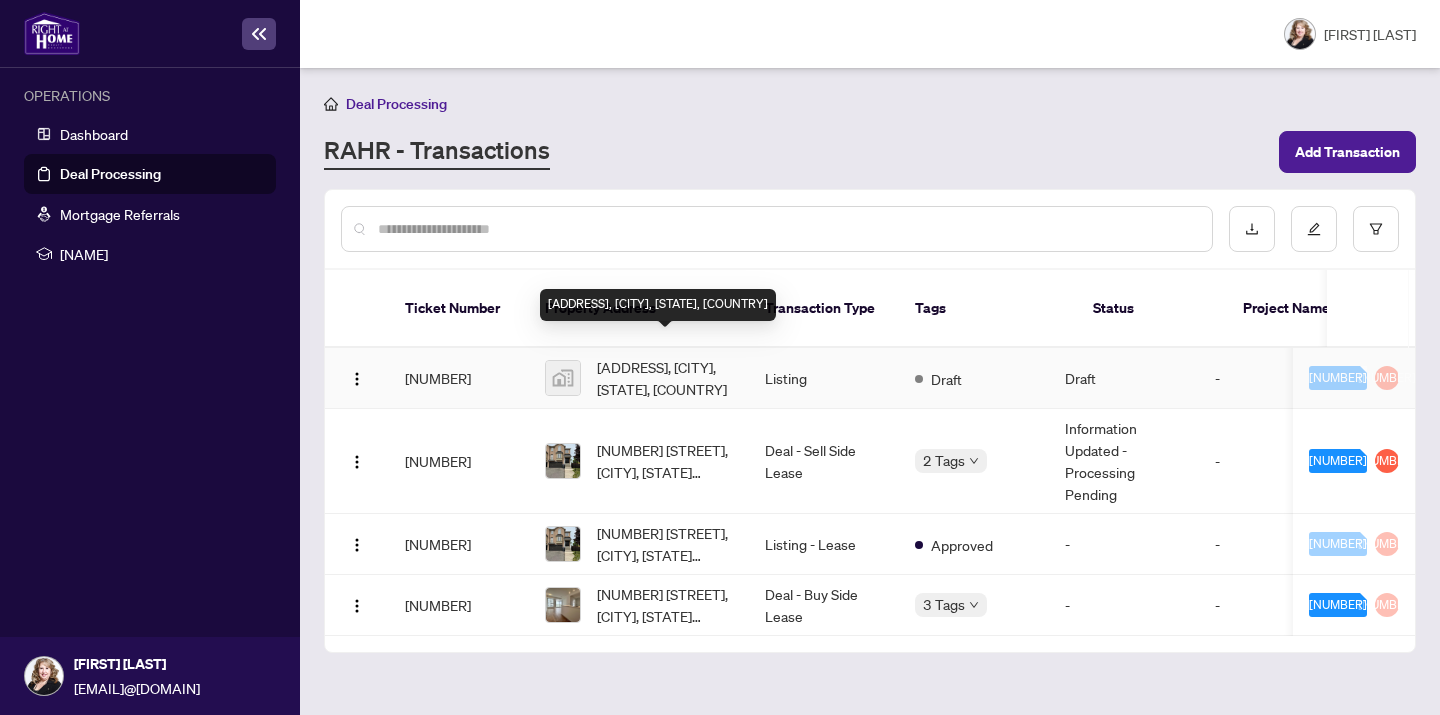 click on "[ADDRESS], [CITY], [STATE], [COUNTRY]" at bounding box center (665, 378) 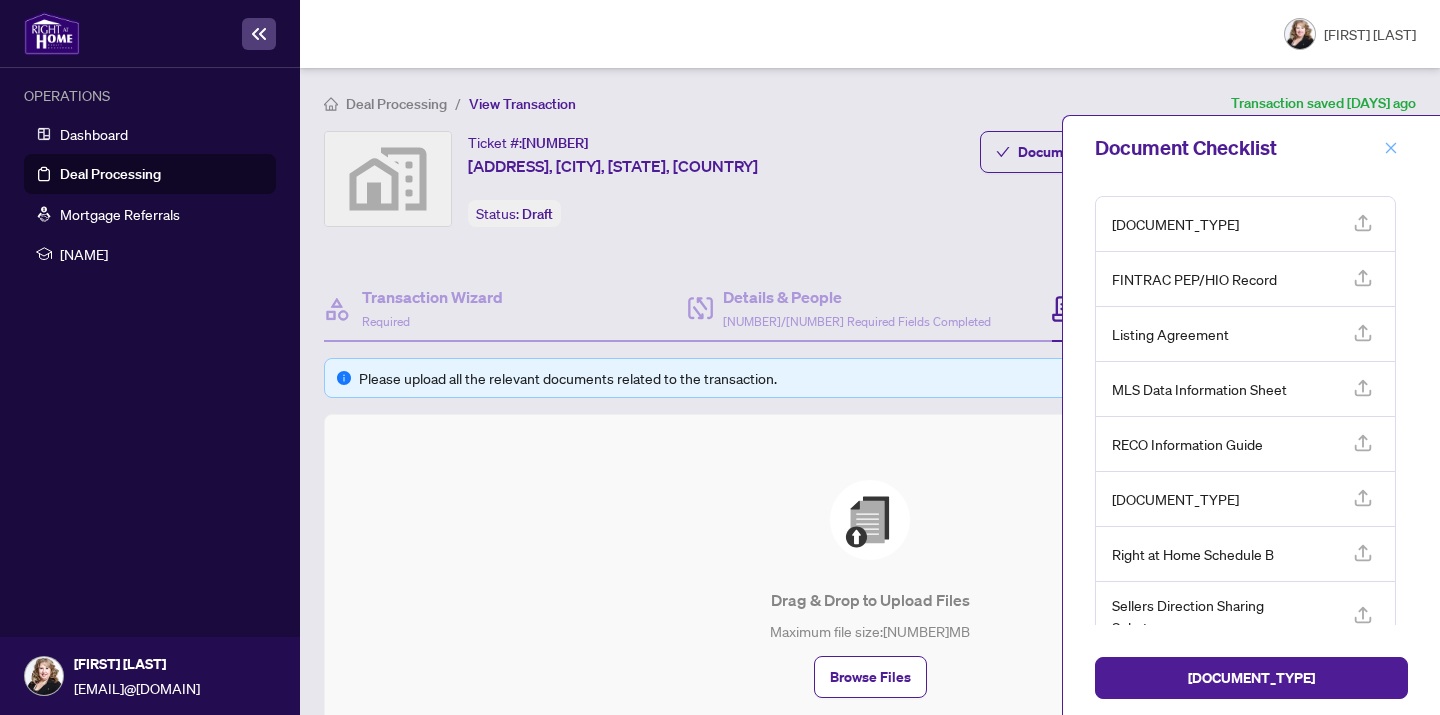 click at bounding box center [1391, 148] 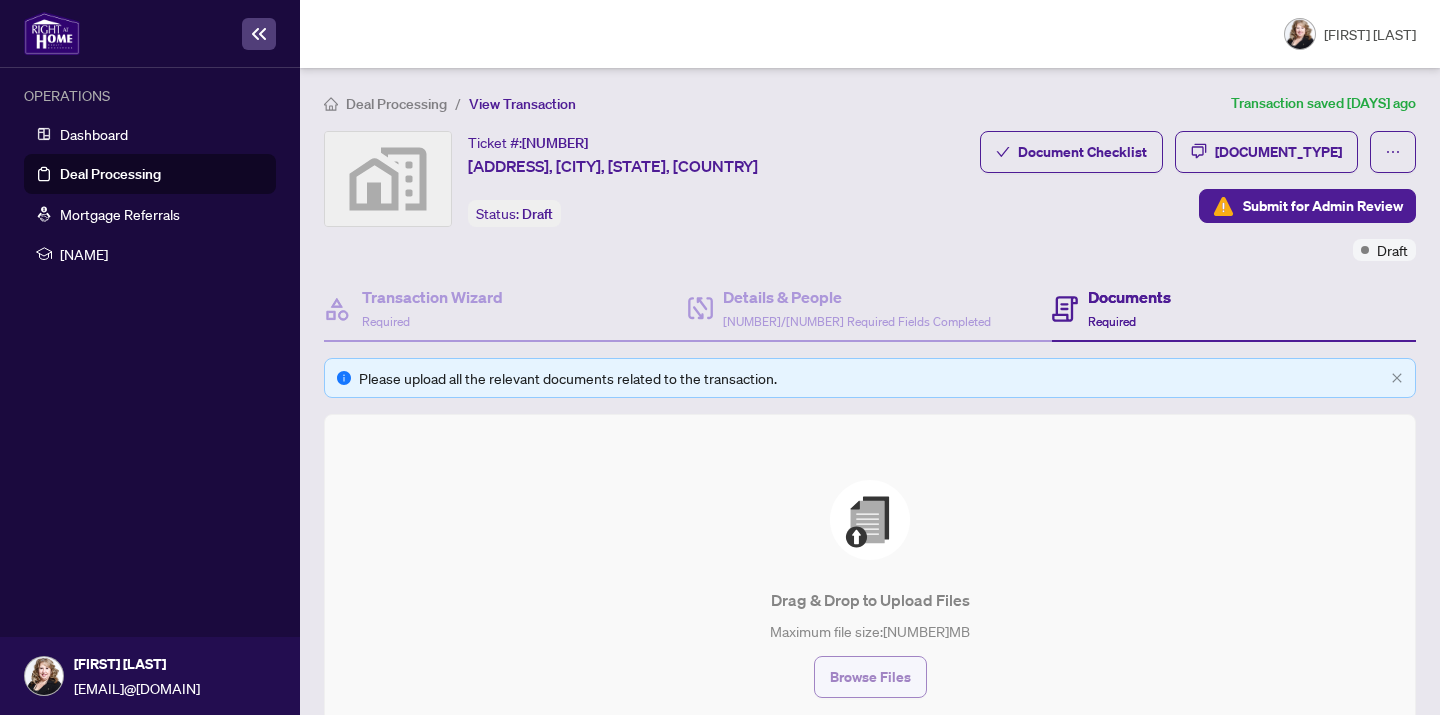 click on "Browse Files" at bounding box center [870, 677] 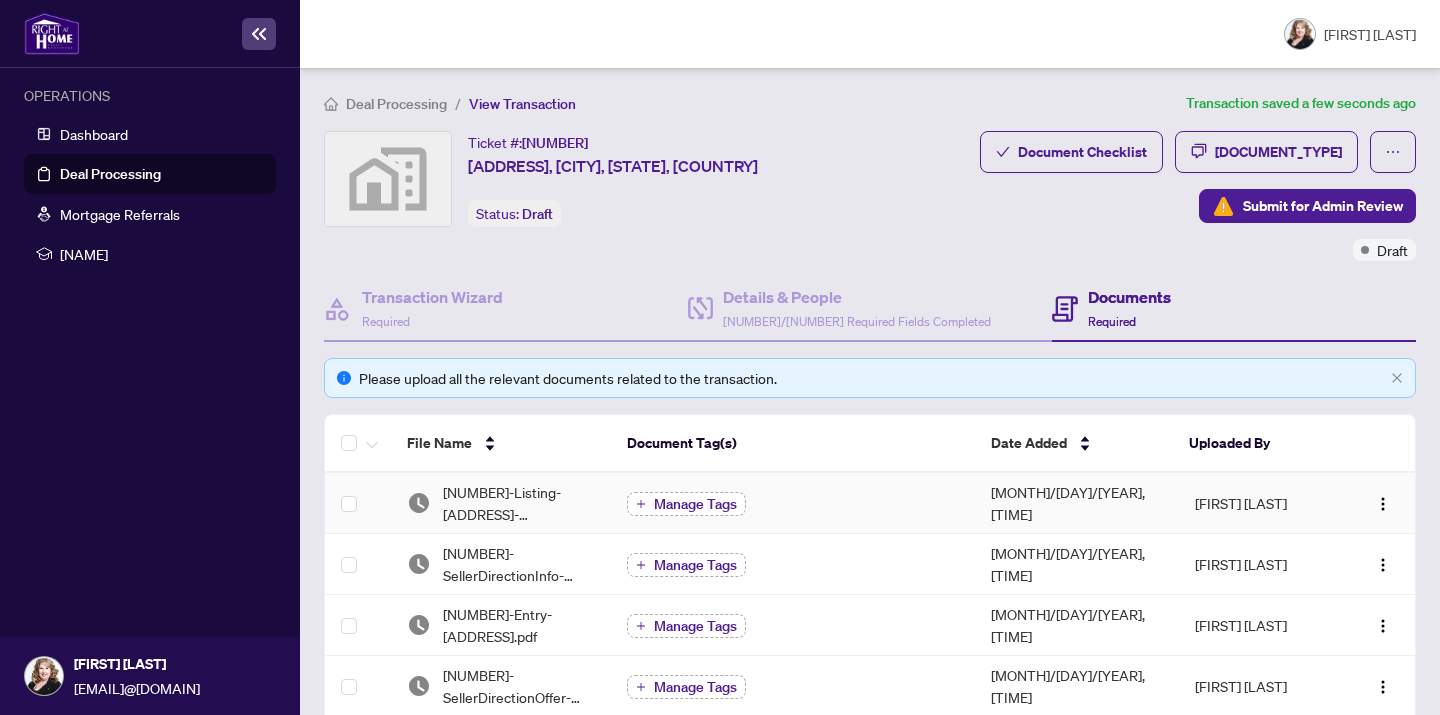 click at bounding box center (641, 504) 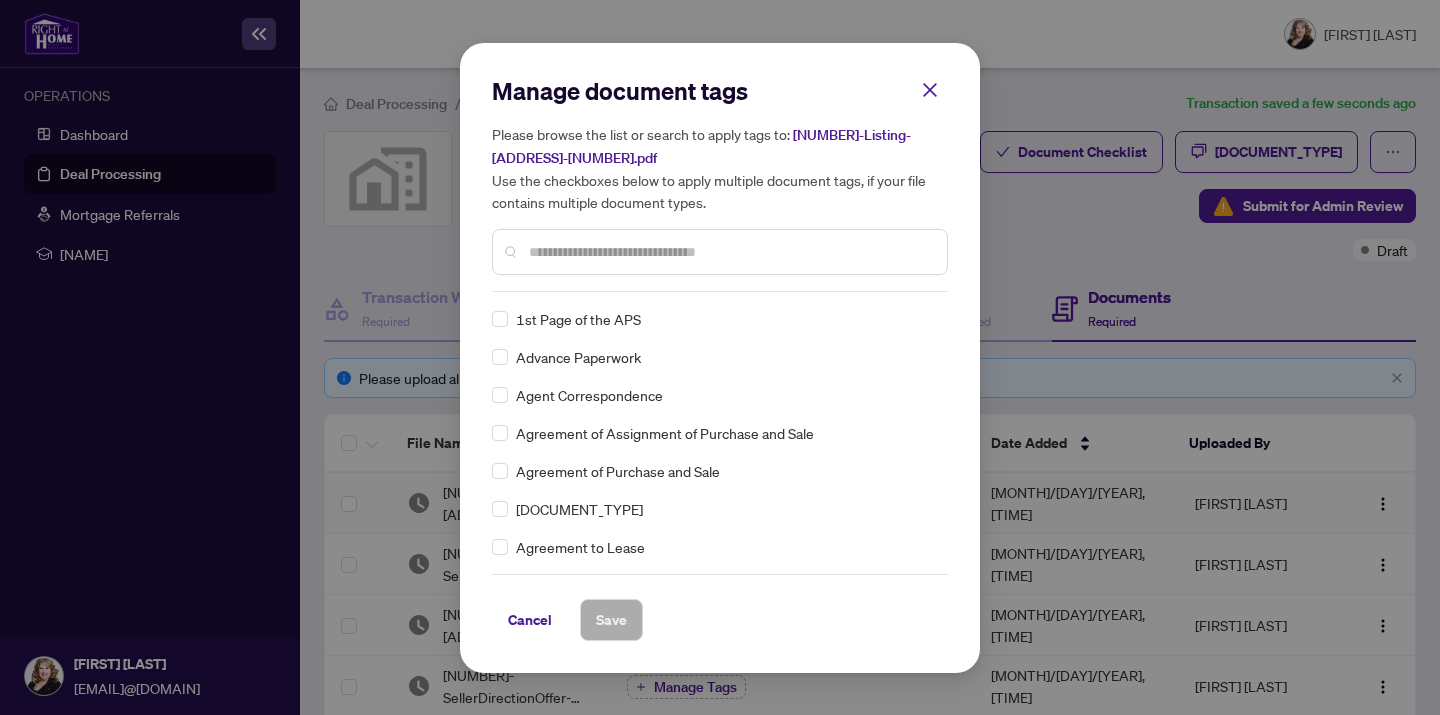 click at bounding box center (730, 252) 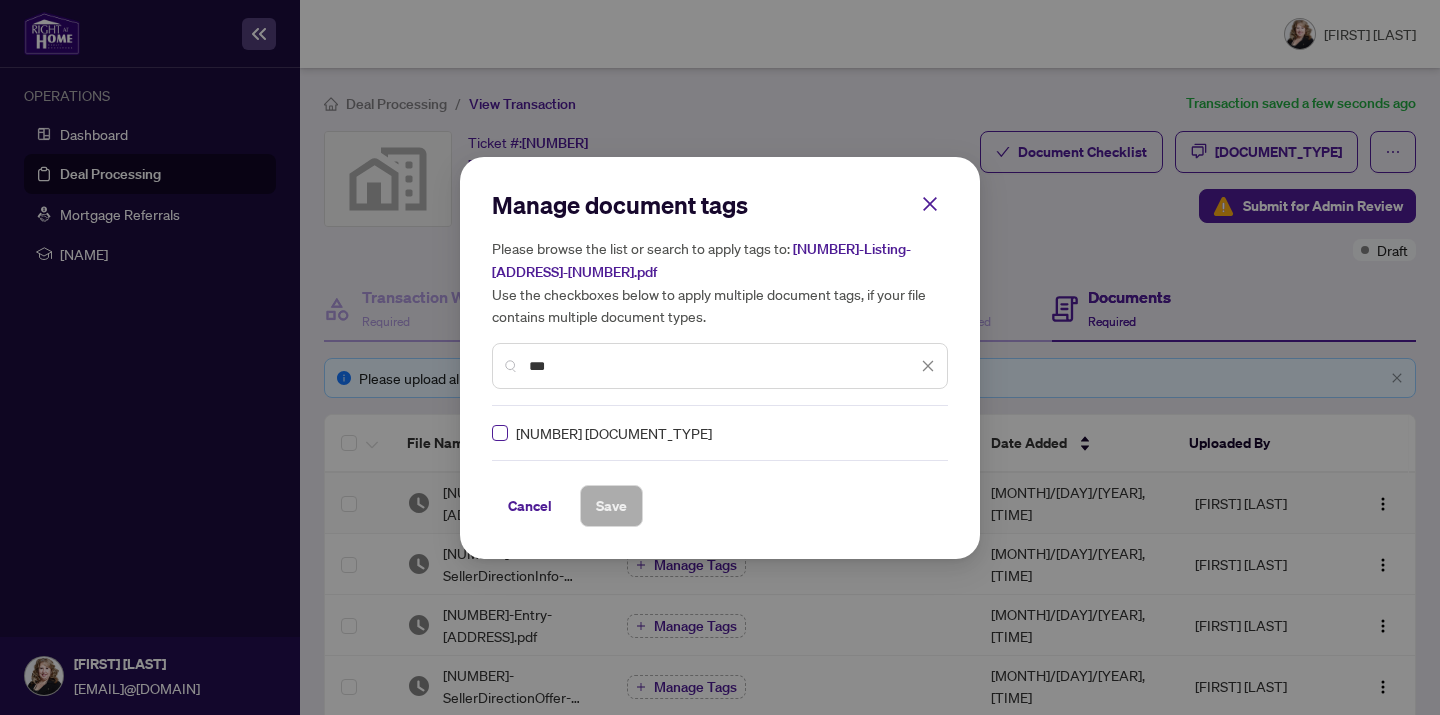 type on "***" 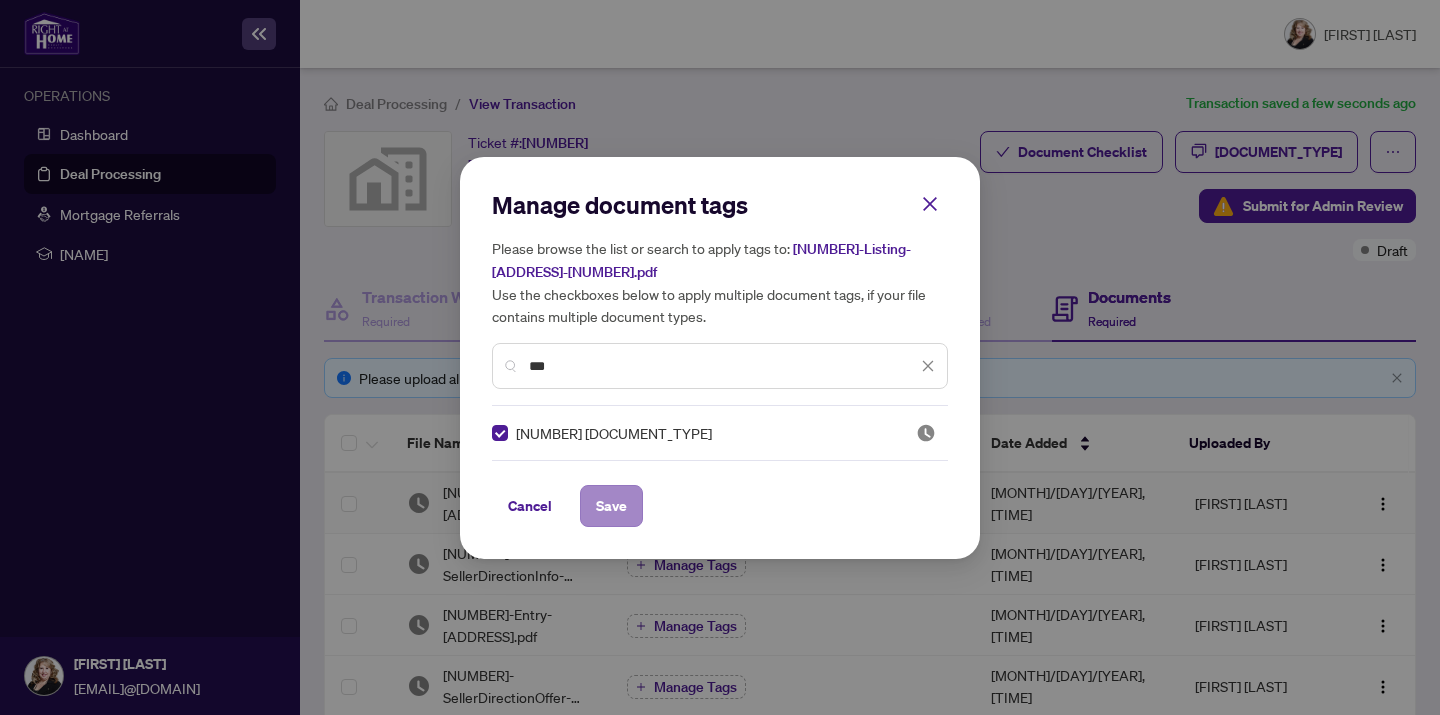 click on "Save" at bounding box center (611, 506) 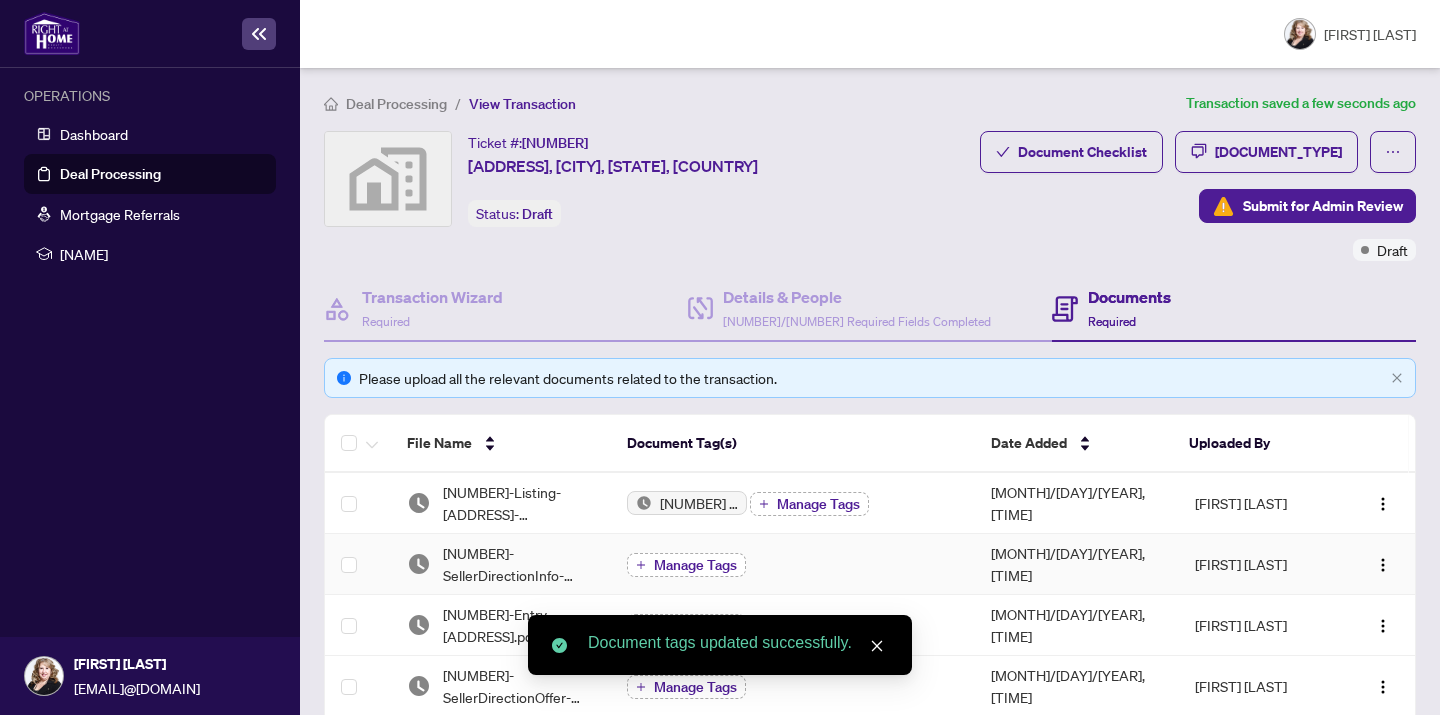 click at bounding box center [641, 565] 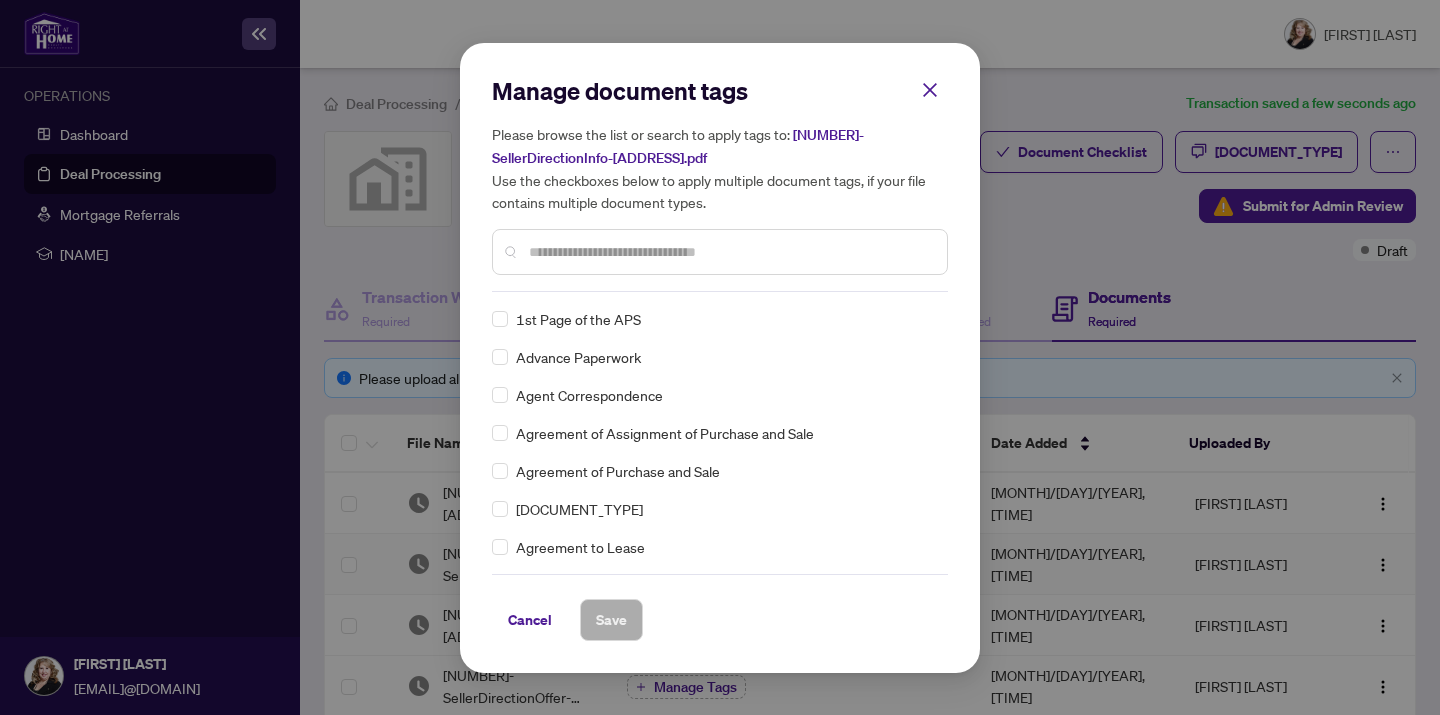 click on "Manage document tags Please browse the list or search to apply tags to:   [FILENAME]   Use the checkboxes below to apply multiple document tags, if your file contains multiple document types." at bounding box center (0, 0) 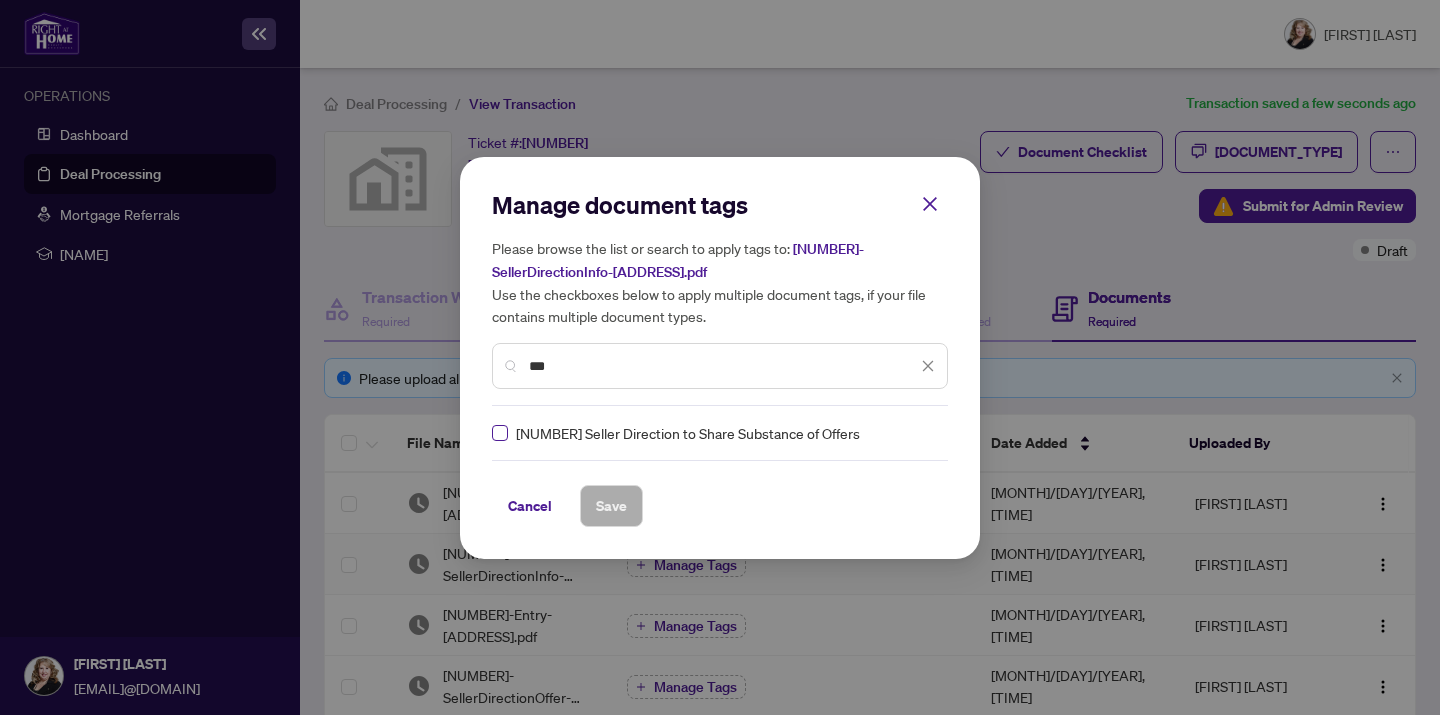 type on "***" 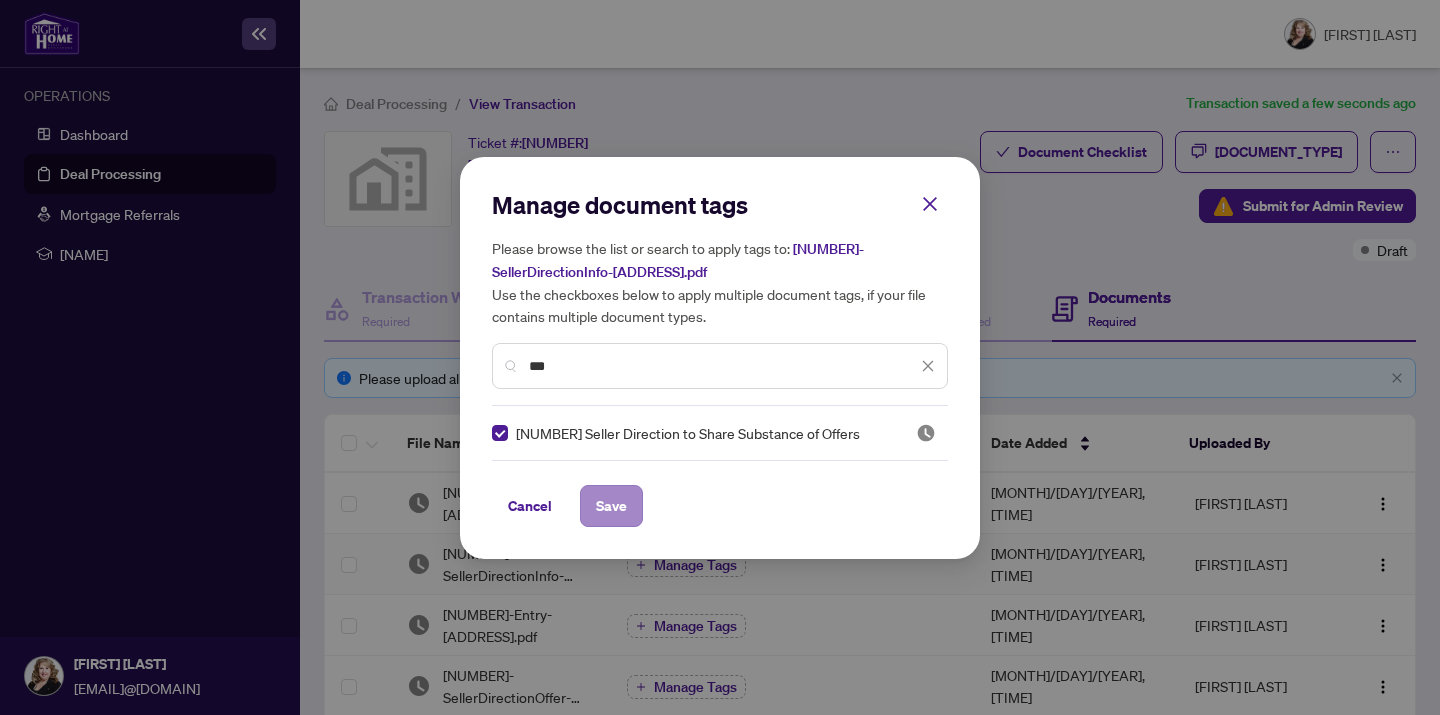 click on "Save" at bounding box center (0, 0) 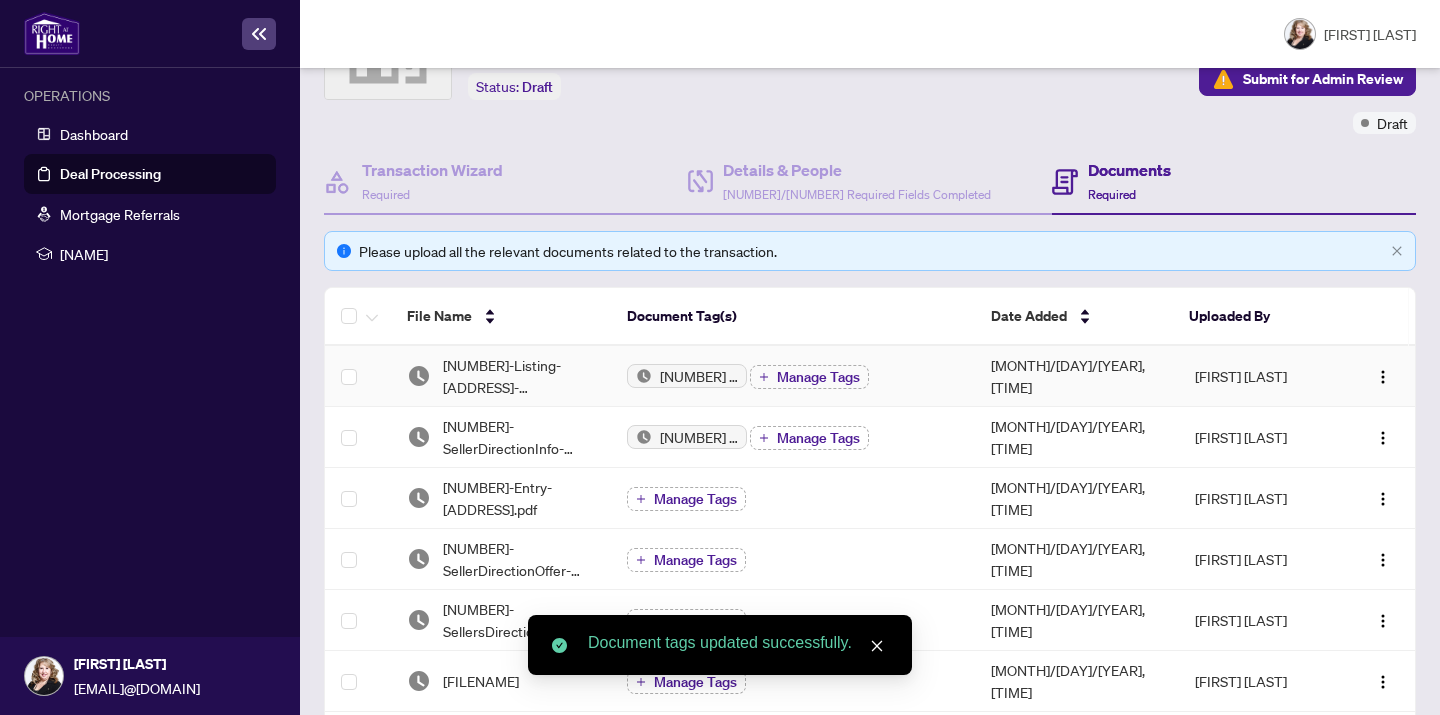 scroll, scrollTop: 144, scrollLeft: 0, axis: vertical 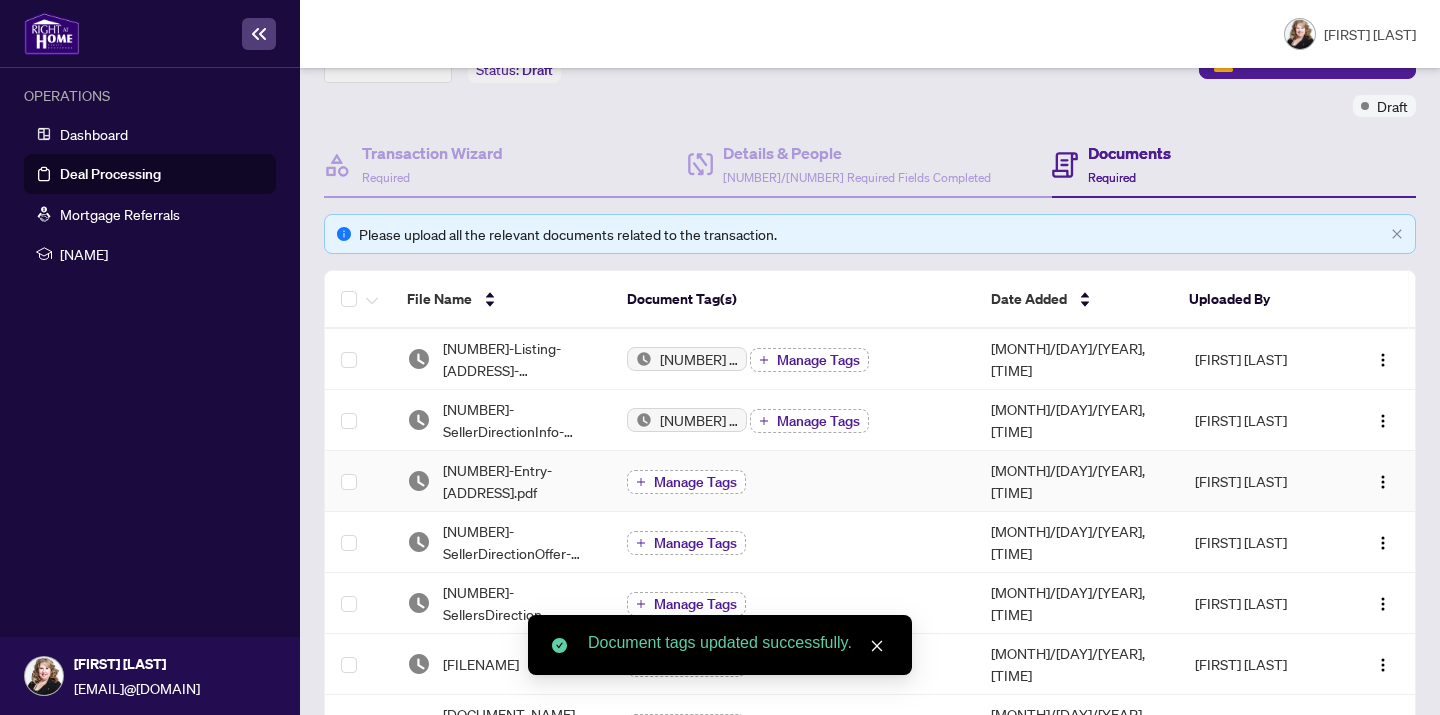 click at bounding box center [641, 482] 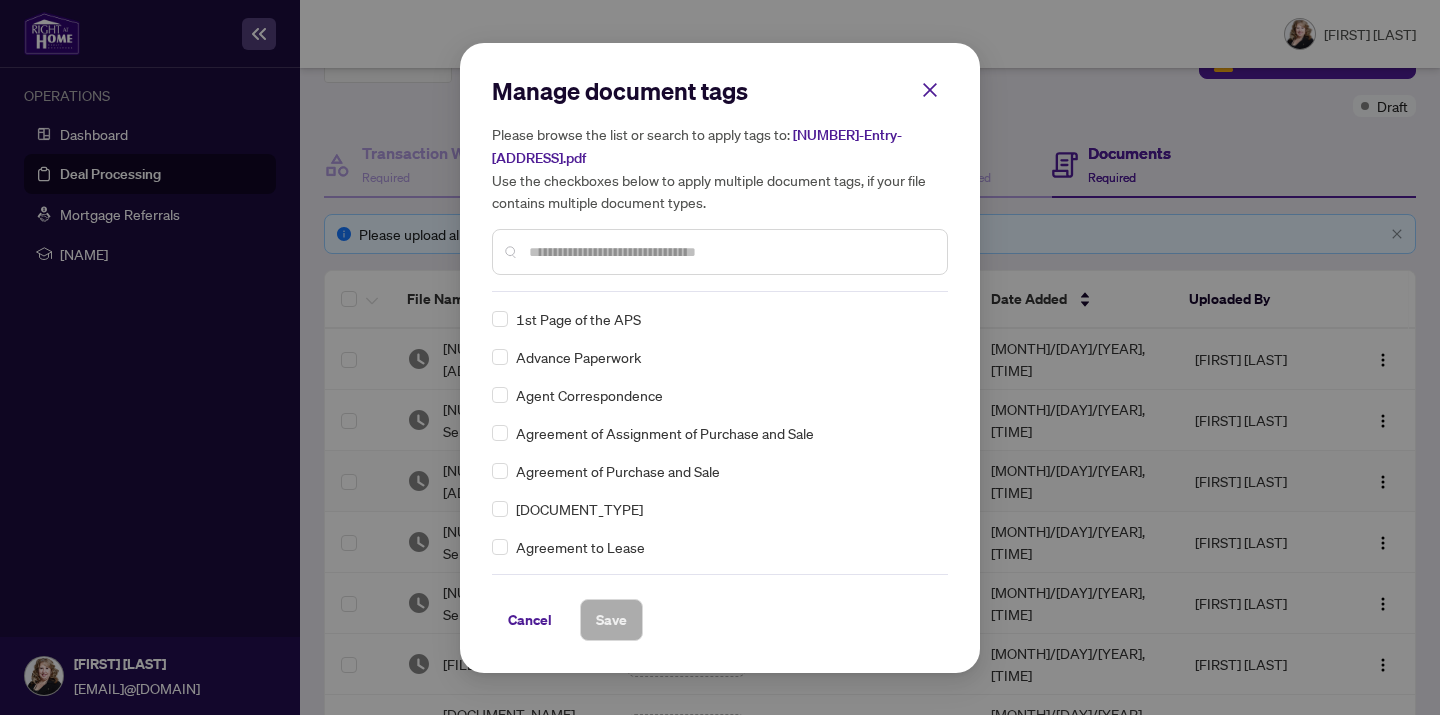 click on "Manage document tags Please browse the list or search to apply tags to: [NUMBER]-[STREET]-[POSTAL_CODE].pdf Use the checkboxes below to apply multiple document tags, if your file contains multiple document types." at bounding box center (0, 0) 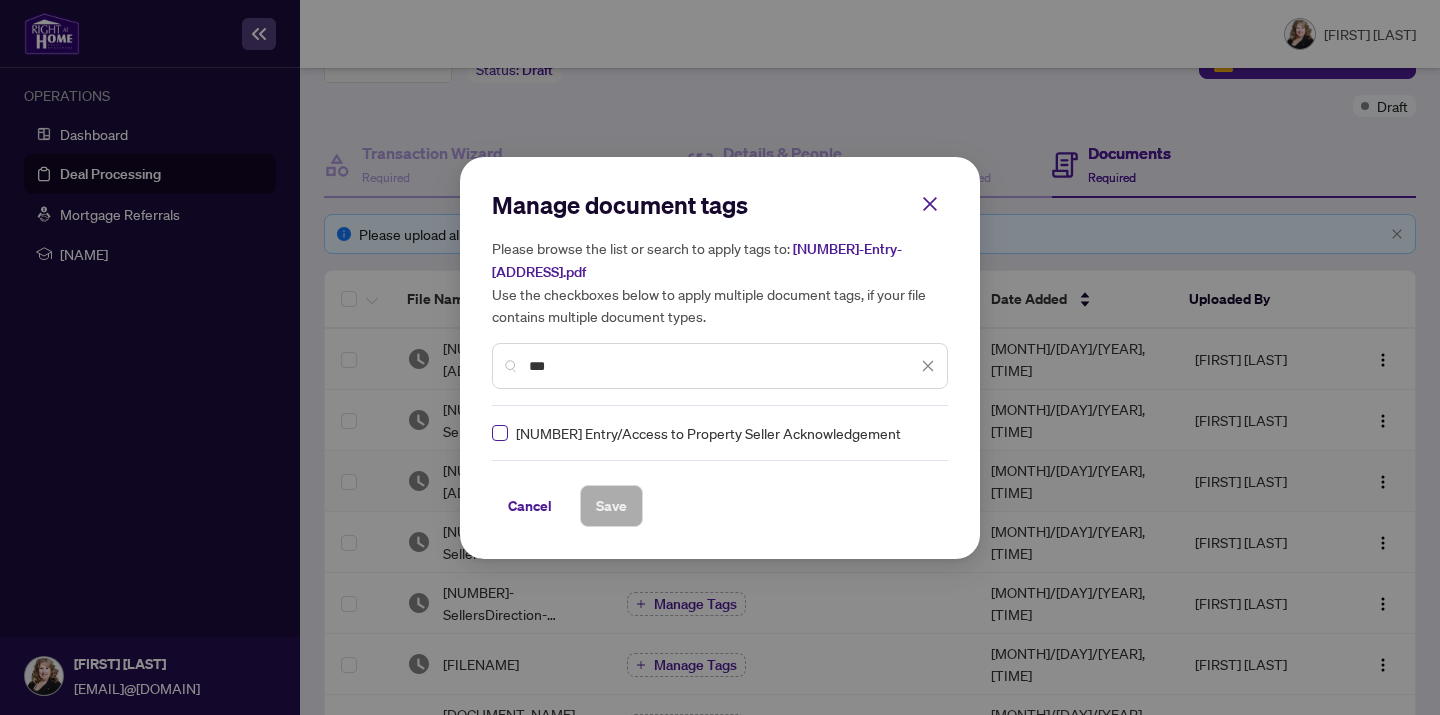 type on "***" 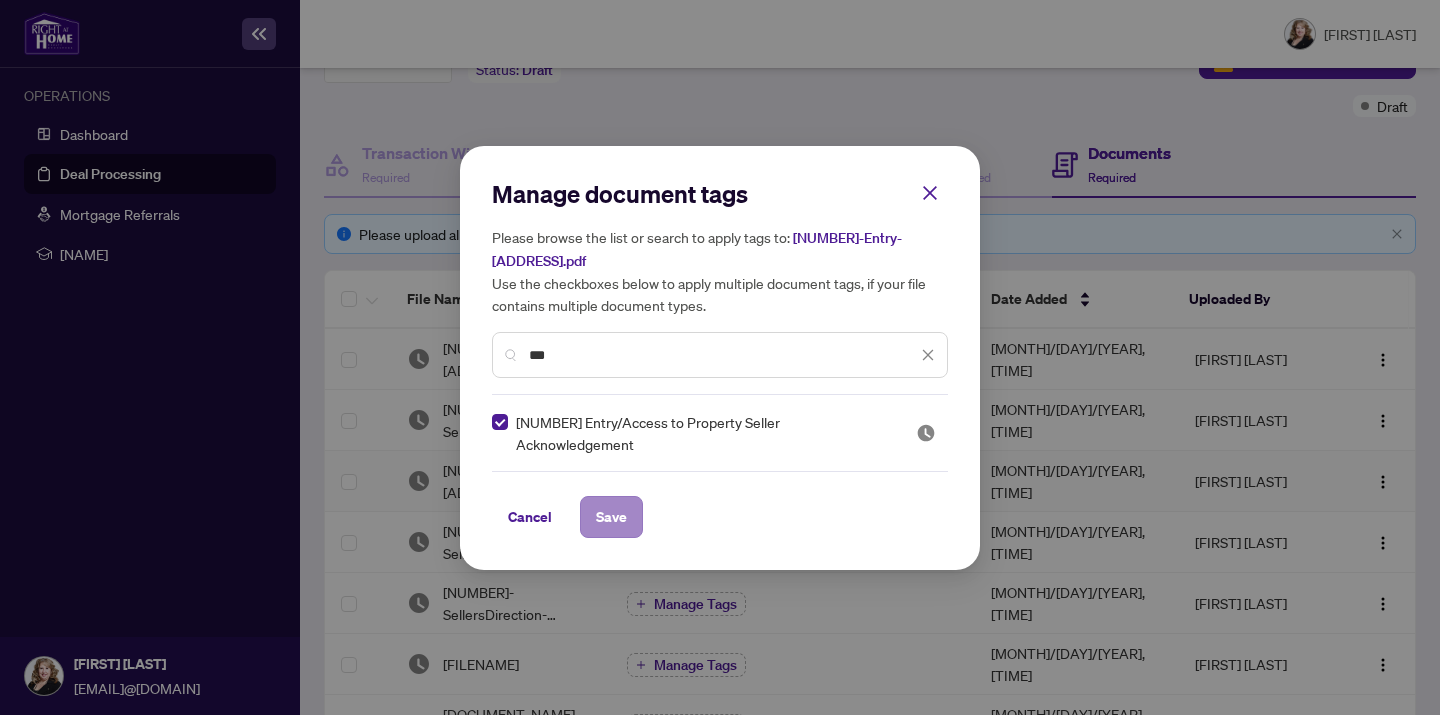 click on "Save" at bounding box center [0, 0] 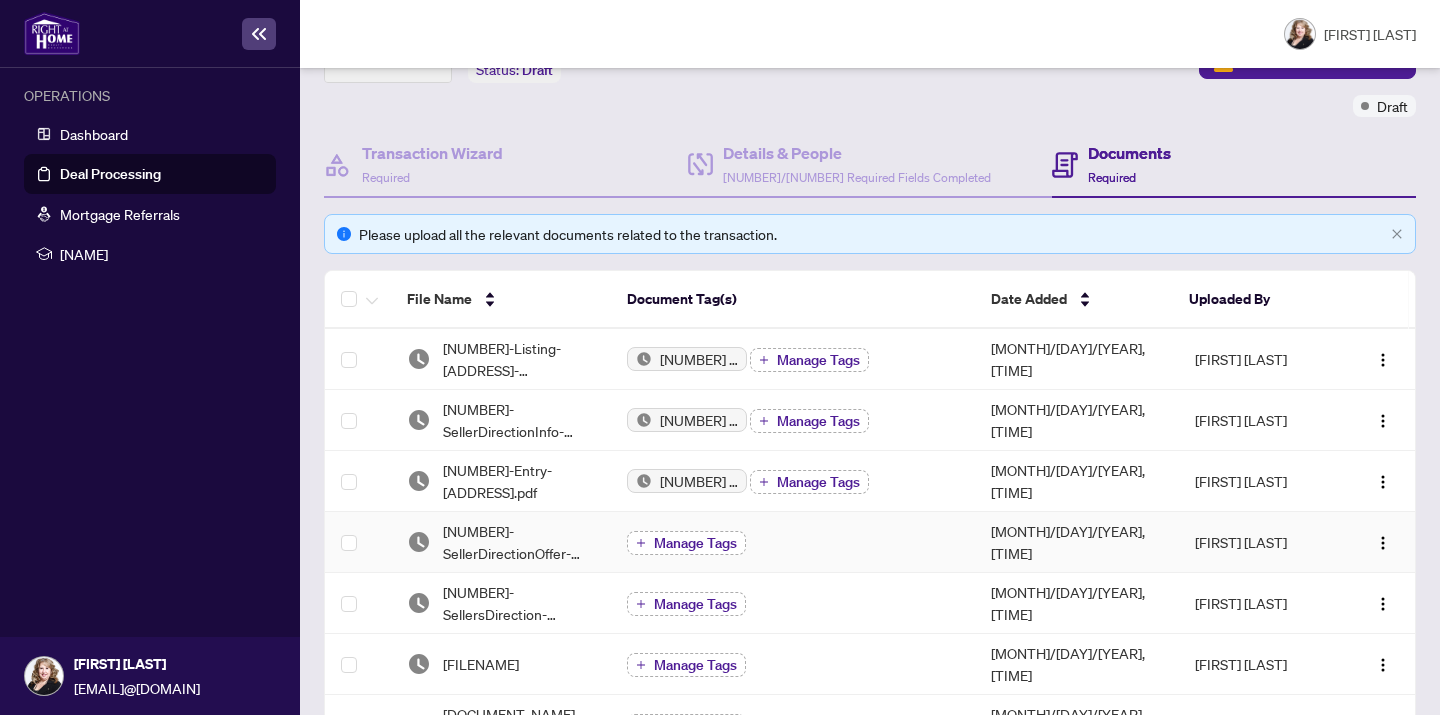 click at bounding box center (641, 543) 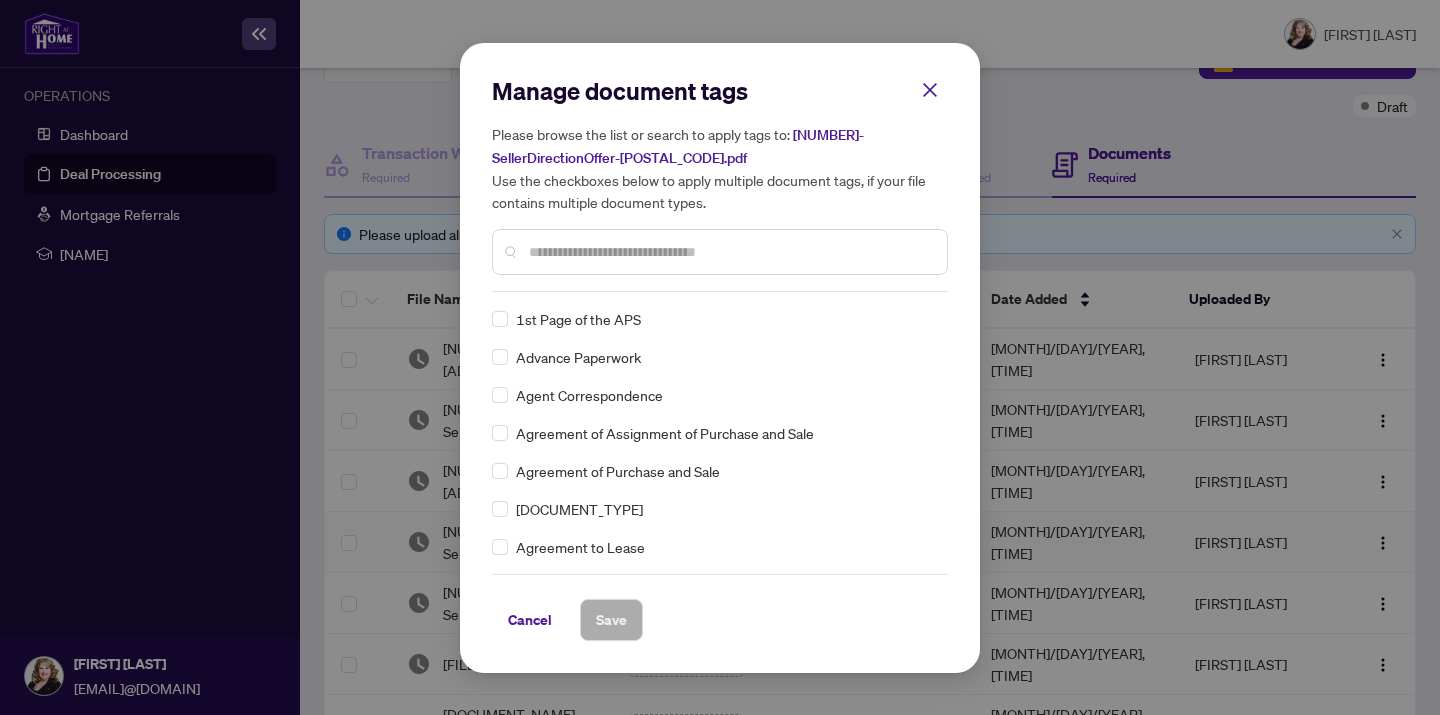 click at bounding box center [0, 0] 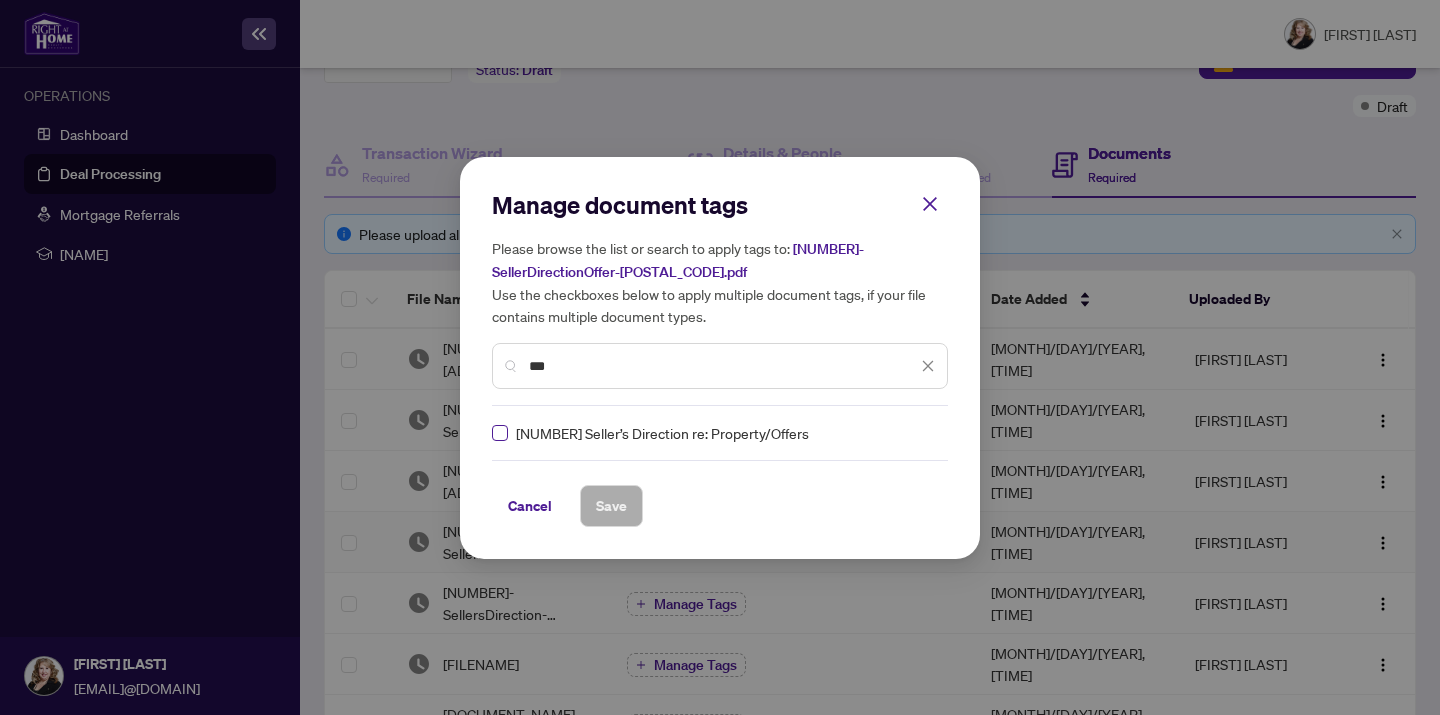 type on "***" 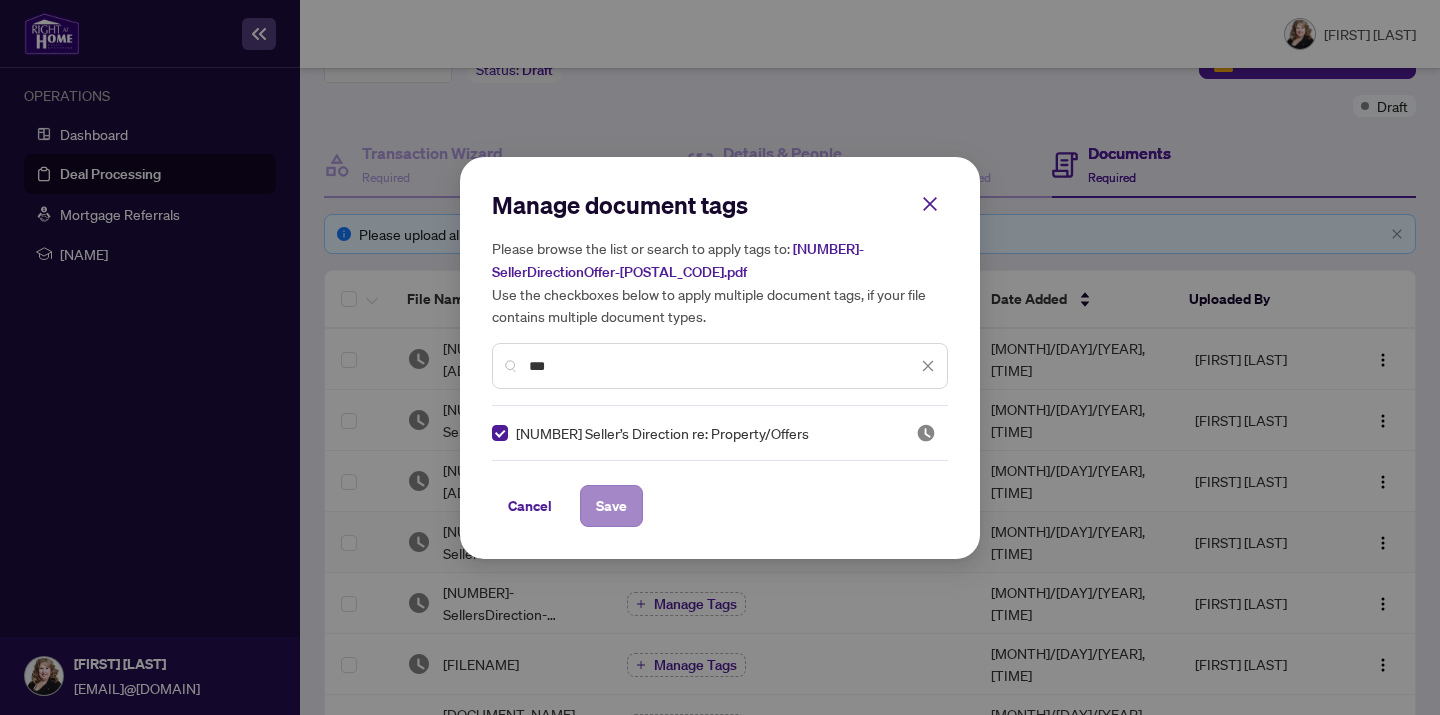 click on "Save" at bounding box center (0, 0) 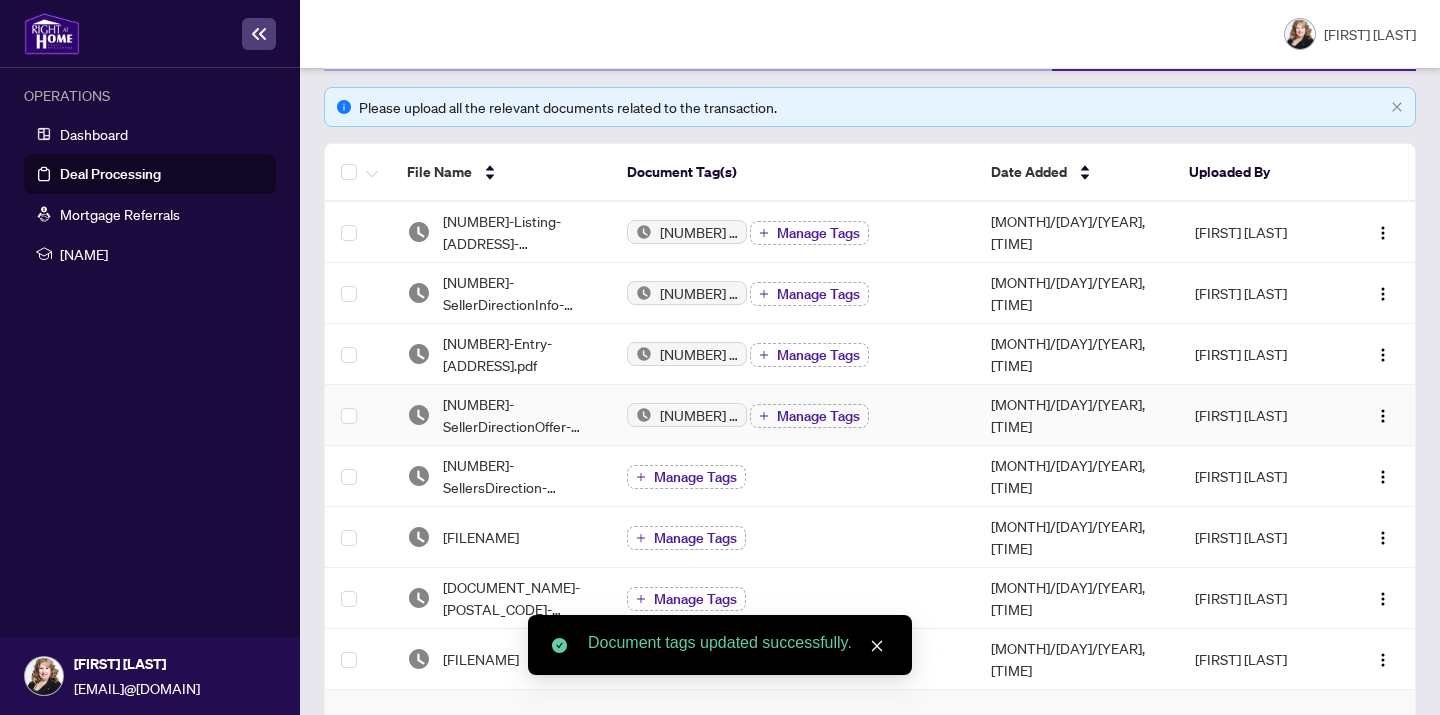 scroll, scrollTop: 291, scrollLeft: 0, axis: vertical 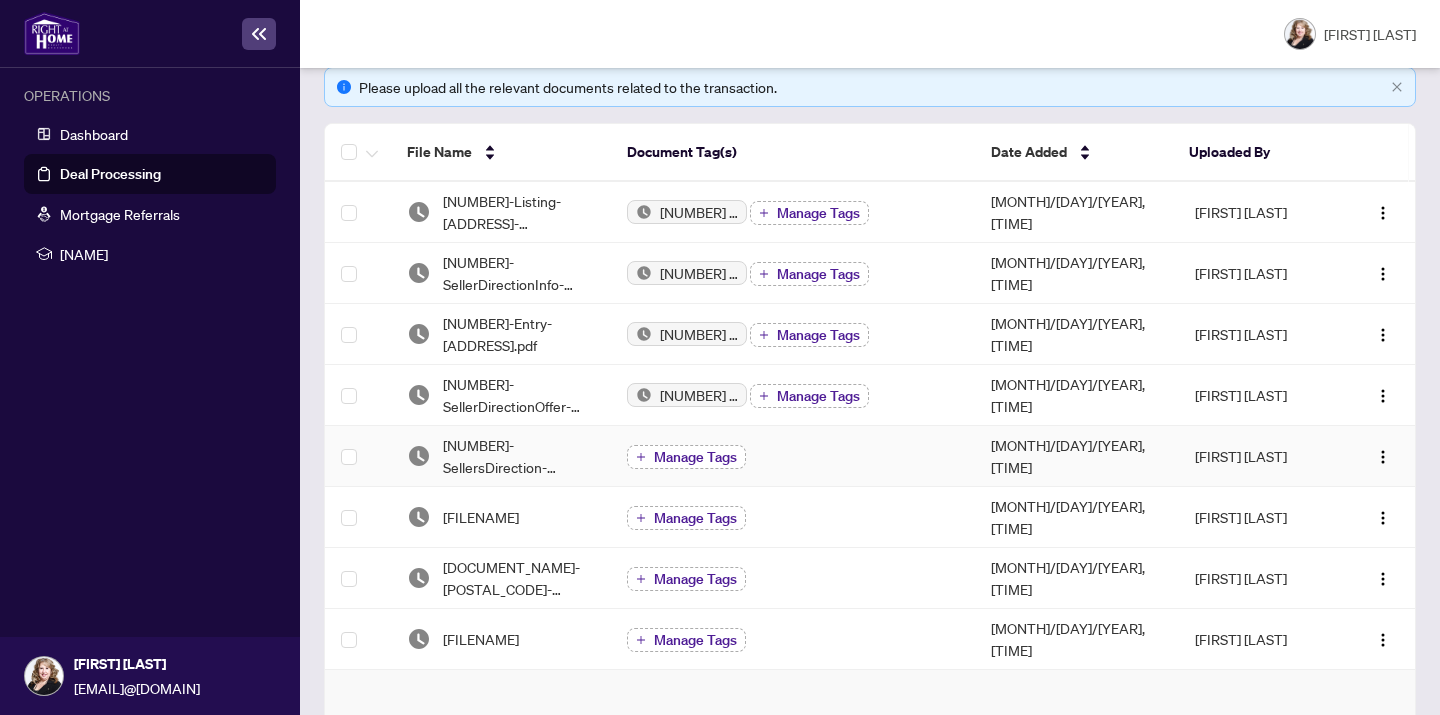 click at bounding box center [641, 457] 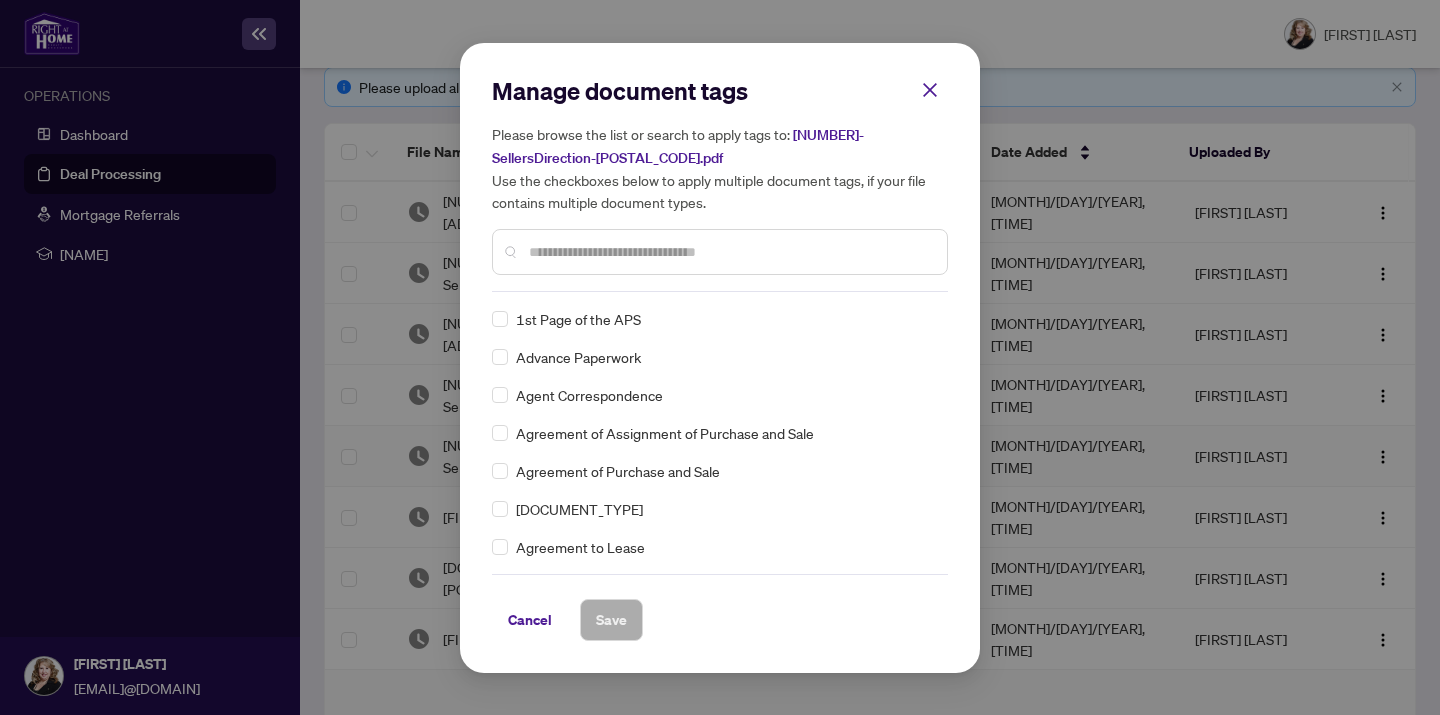 click at bounding box center [0, 0] 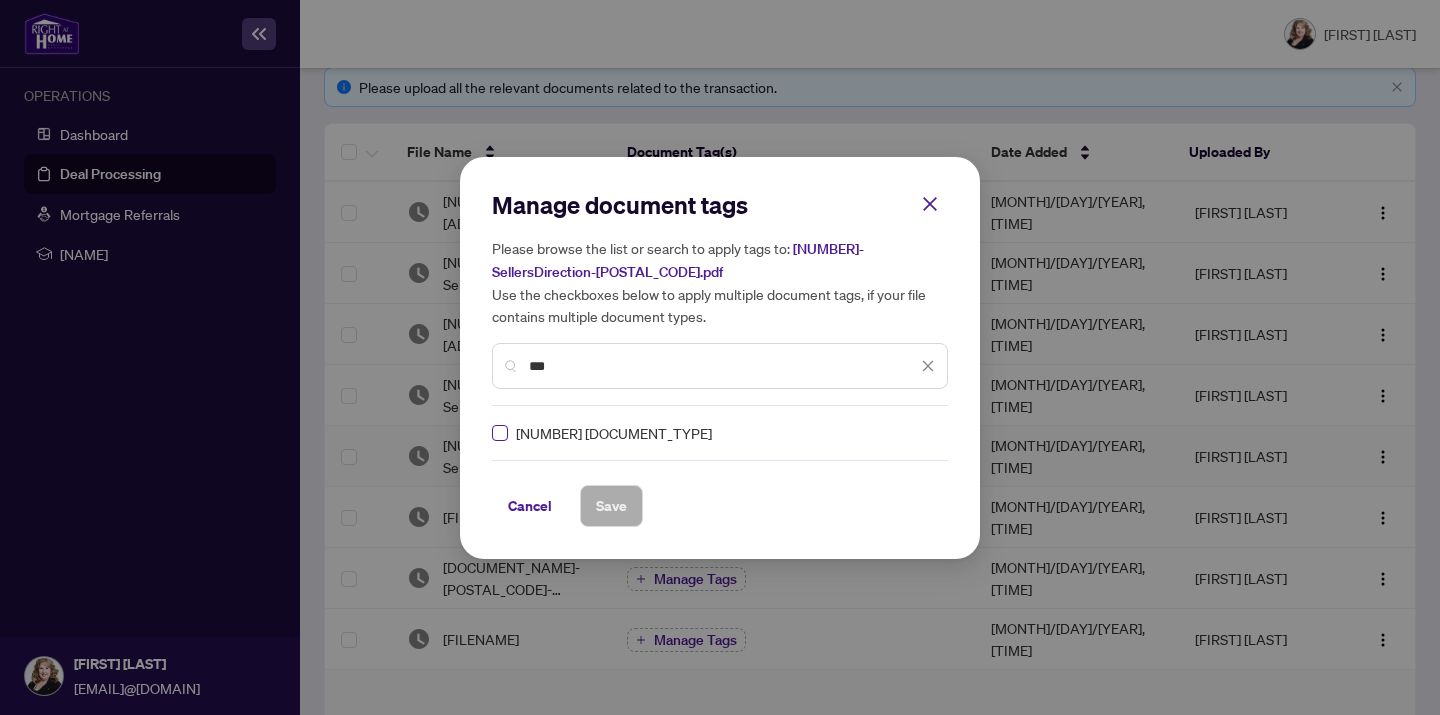 type on "***" 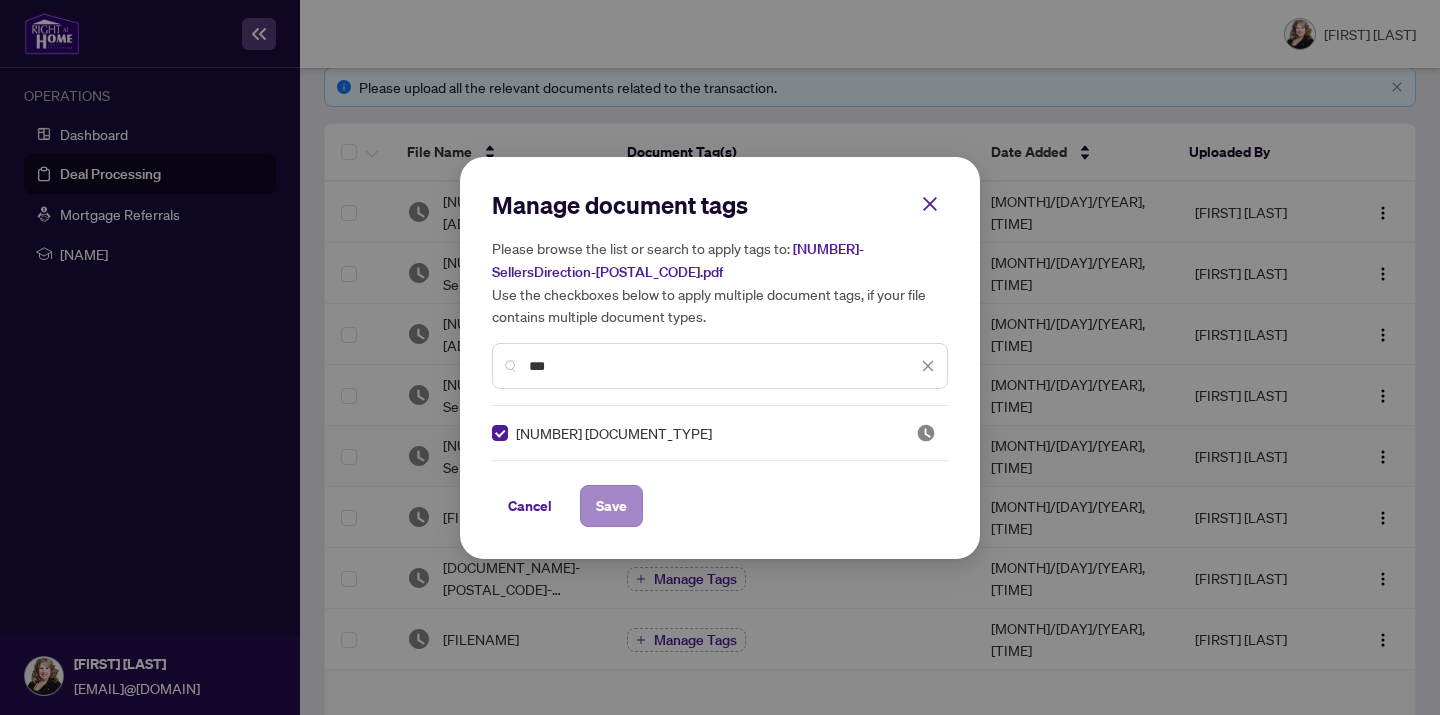 click on "Save" at bounding box center (0, 0) 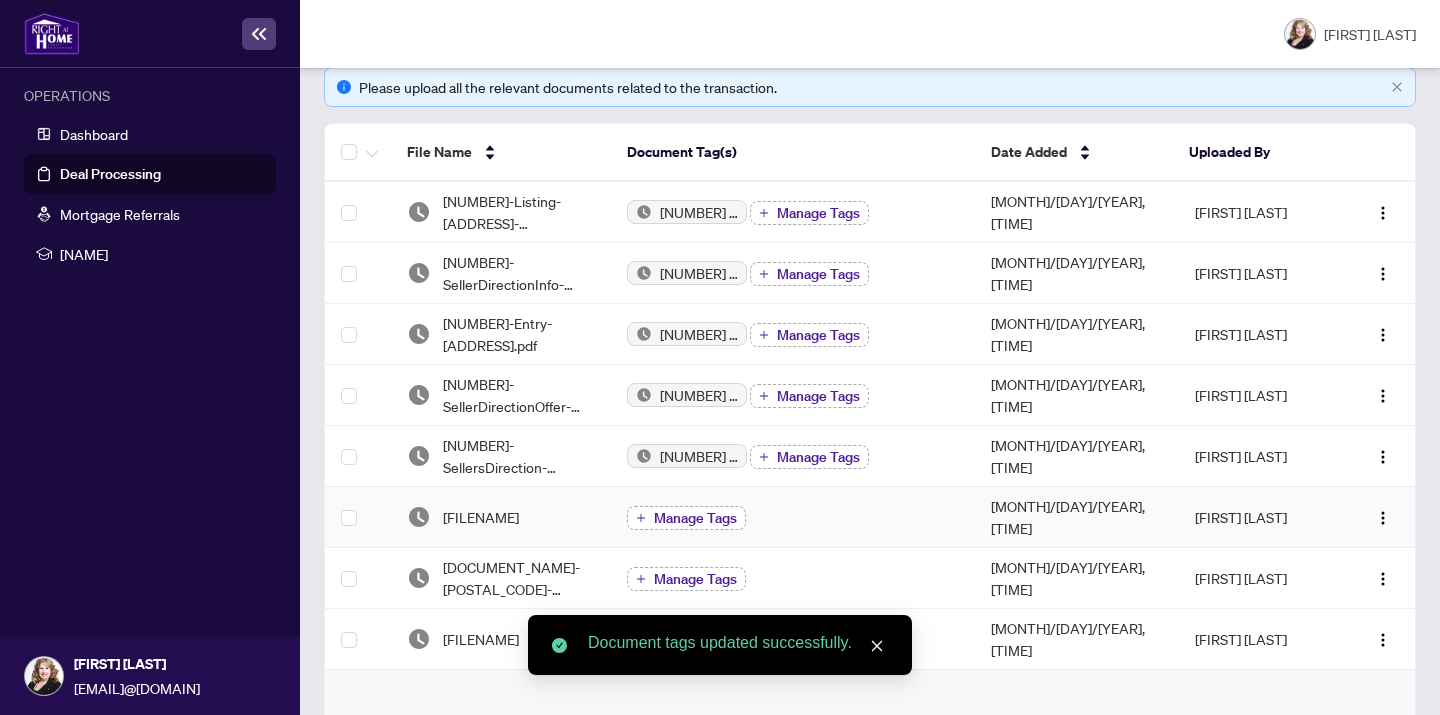 click on "Manage Tags" at bounding box center [686, 518] 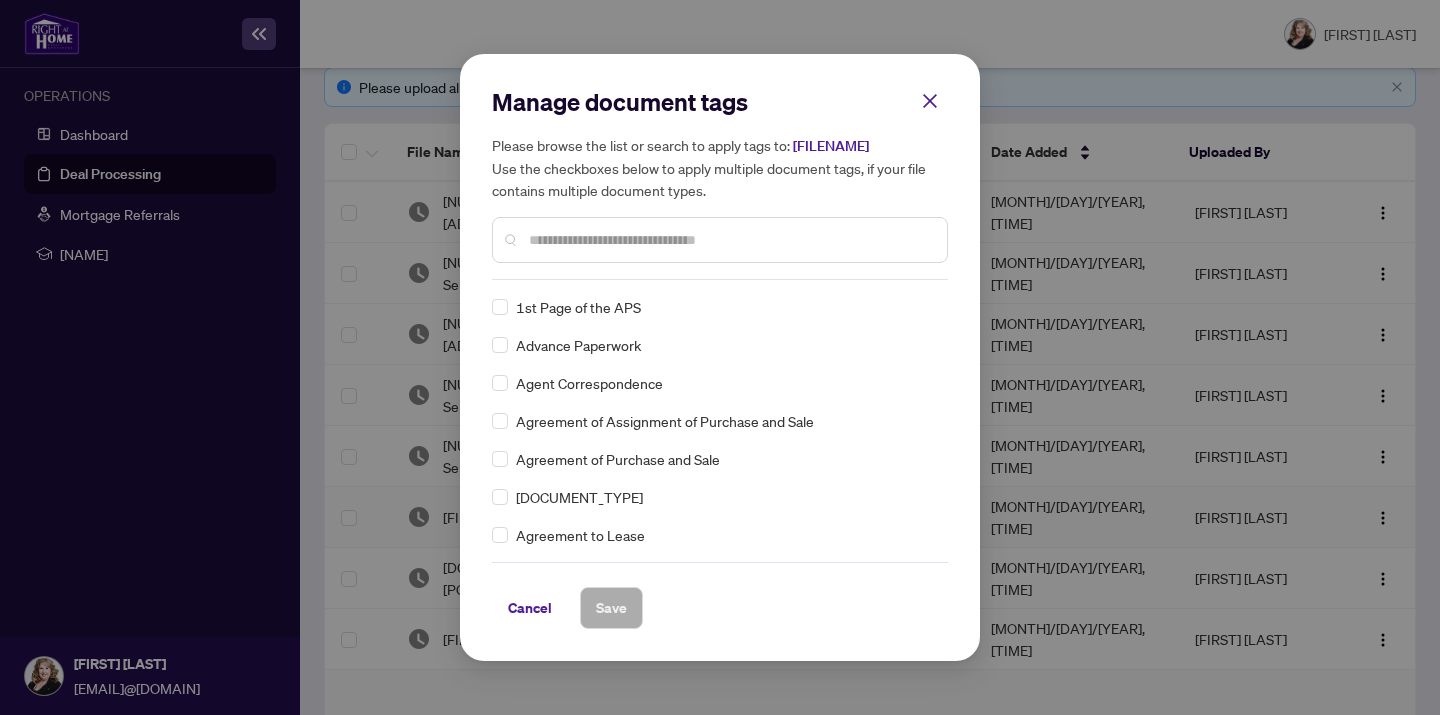 click on "Manage document tags Please browse the list or search to apply tags to: SchB-[POSTAL_CODE]-[NUMBER].pdf Use the checkboxes below to apply multiple document tags, if your file contains multiple document types." at bounding box center (0, 0) 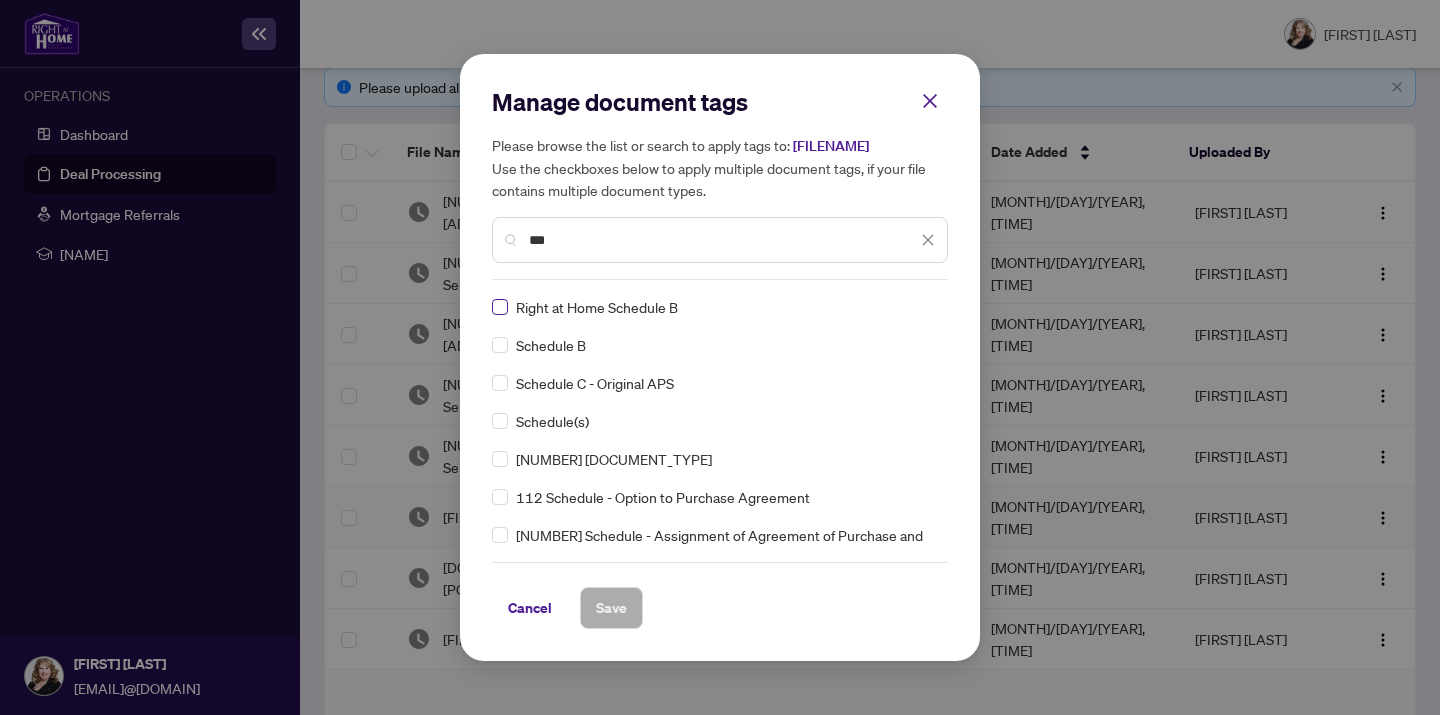 type on "***" 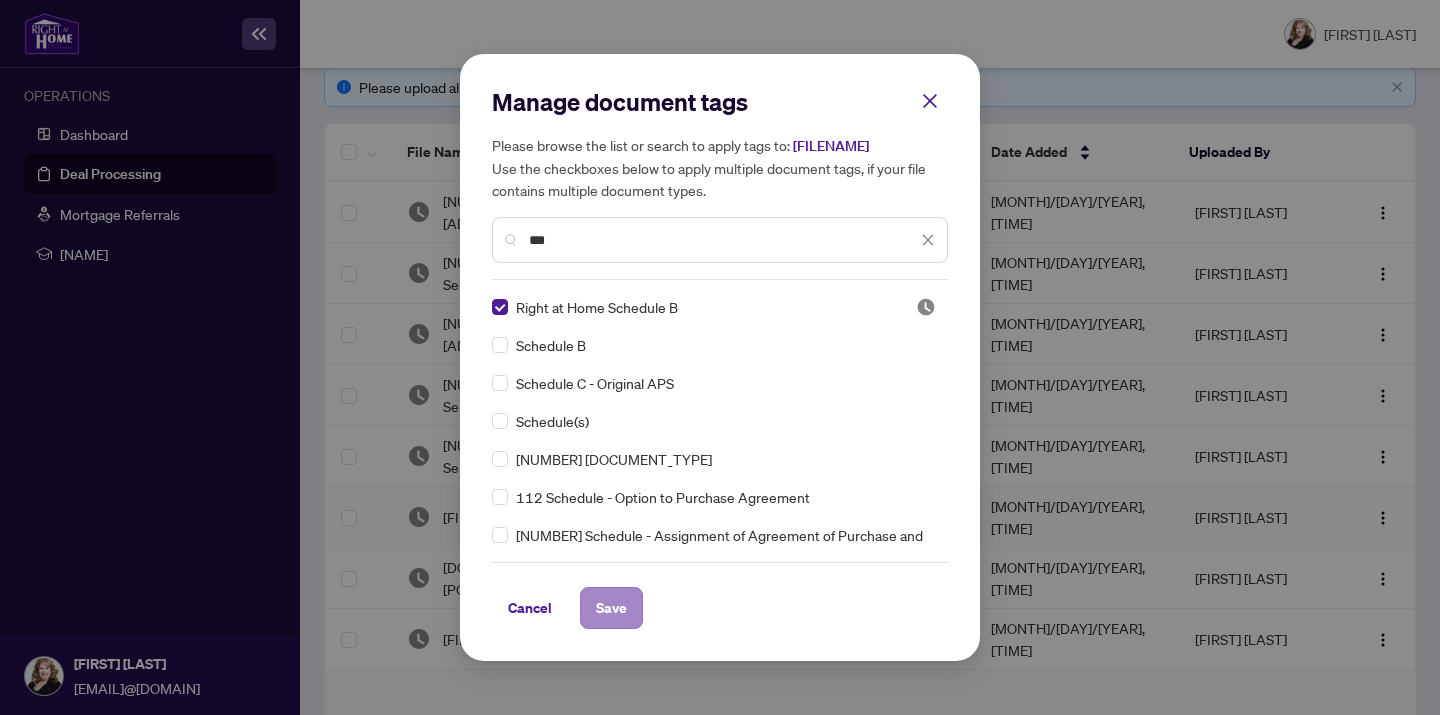 click on "Save" at bounding box center (0, 0) 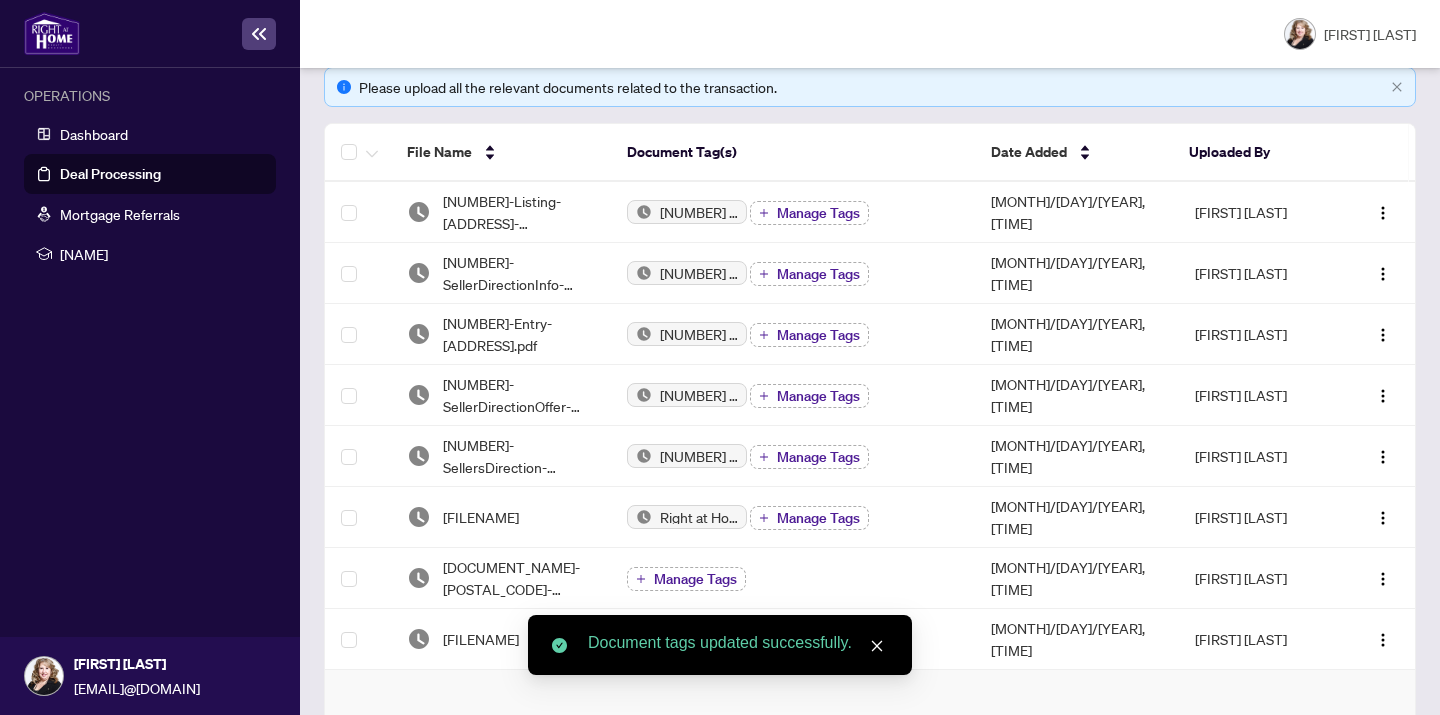 scroll, scrollTop: 0, scrollLeft: 0, axis: both 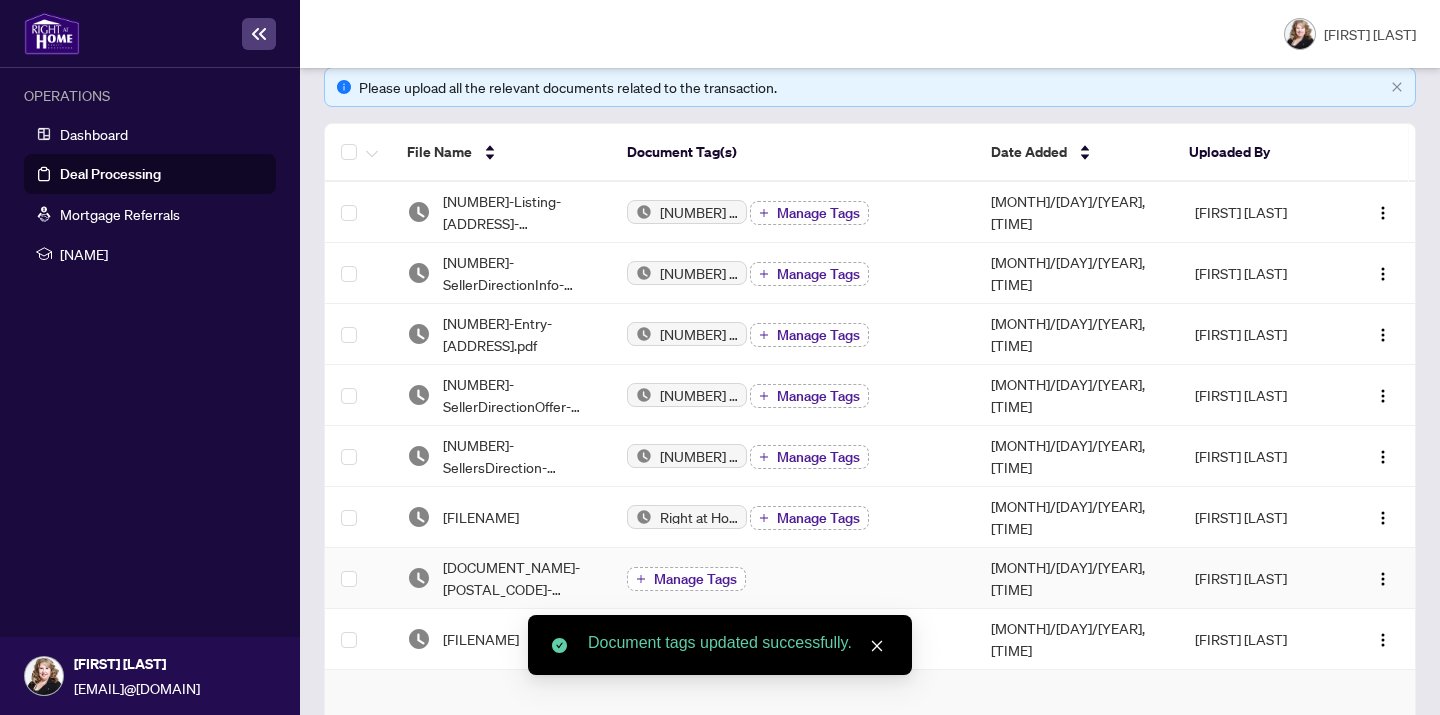 click at bounding box center [641, 579] 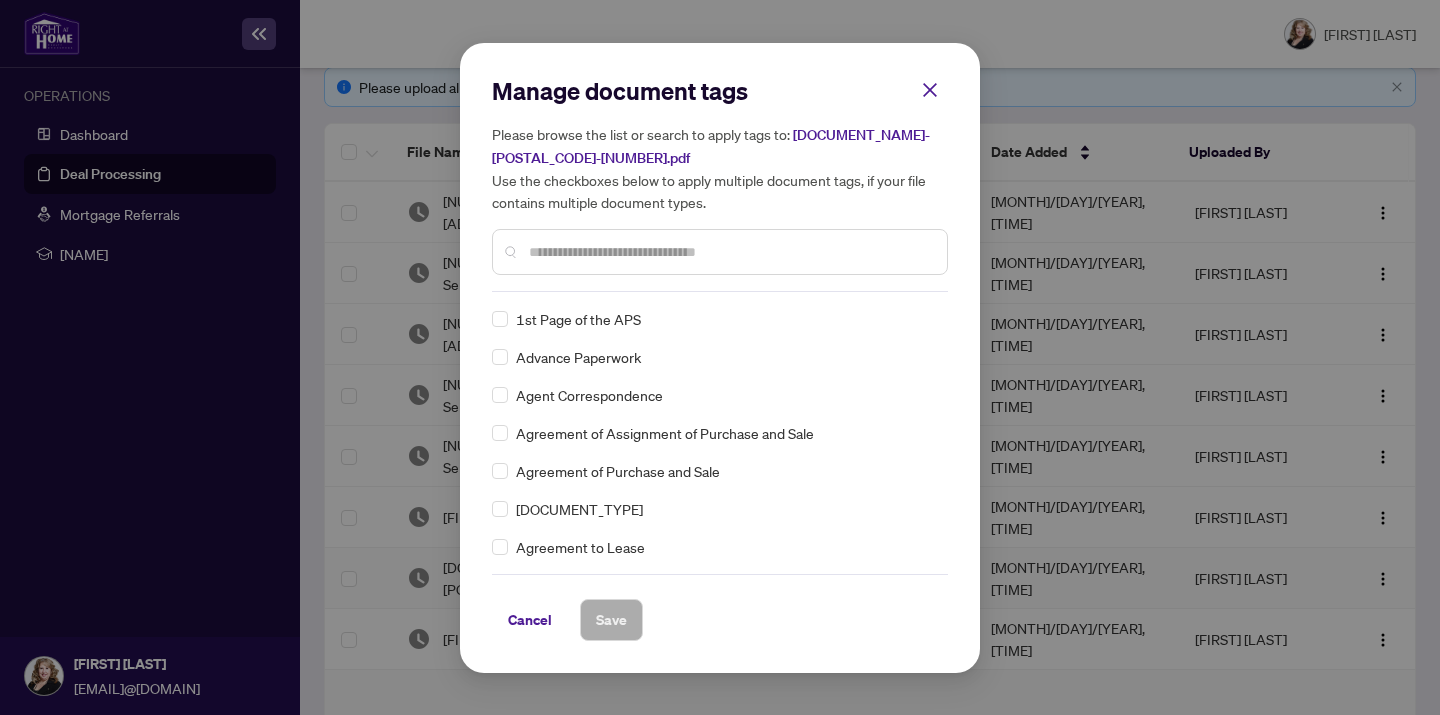 click on "Manage document tags Please browse the list or search to apply tags to:   MLSData-[NUMBER] [ADDRESS]-[NUMBER].pdf   Use the checkboxes below to apply multiple document tags, if your file contains multiple document types." at bounding box center (0, 0) 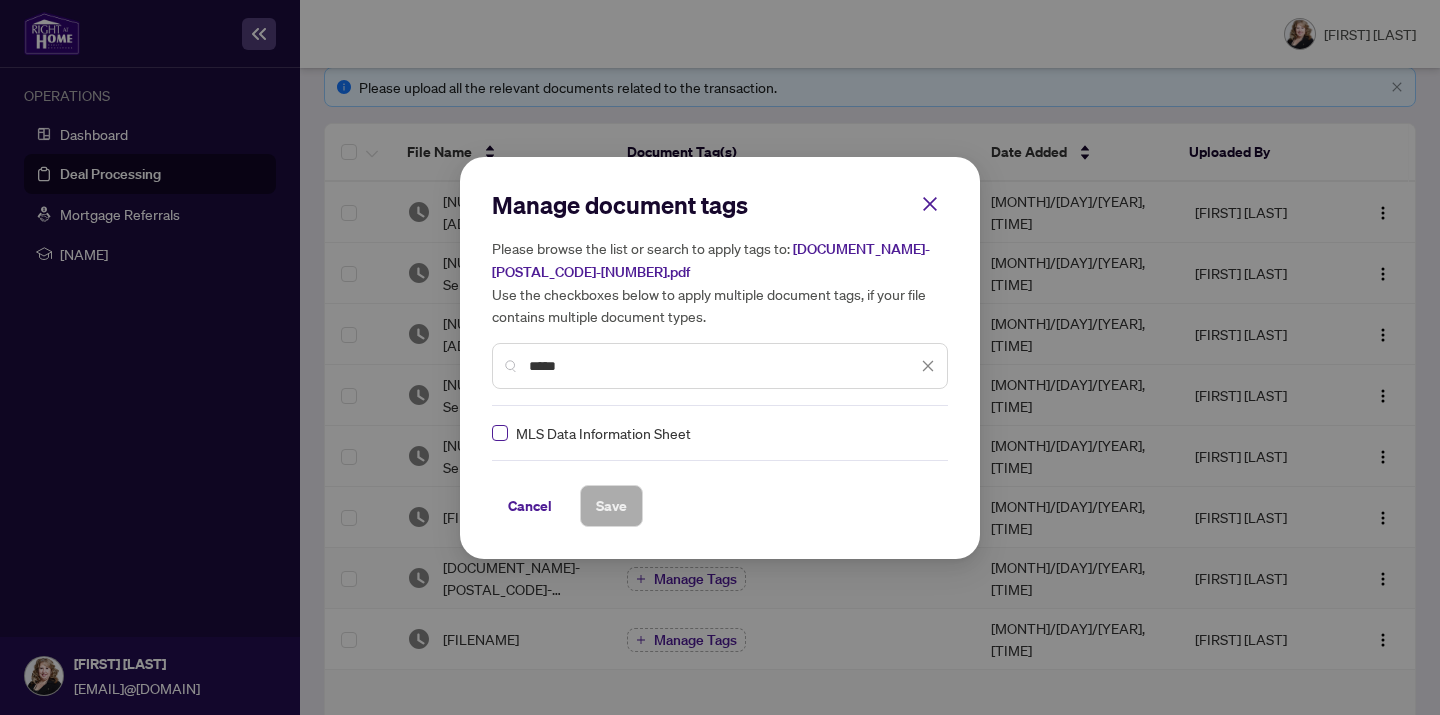 type on "[REDACTED]" 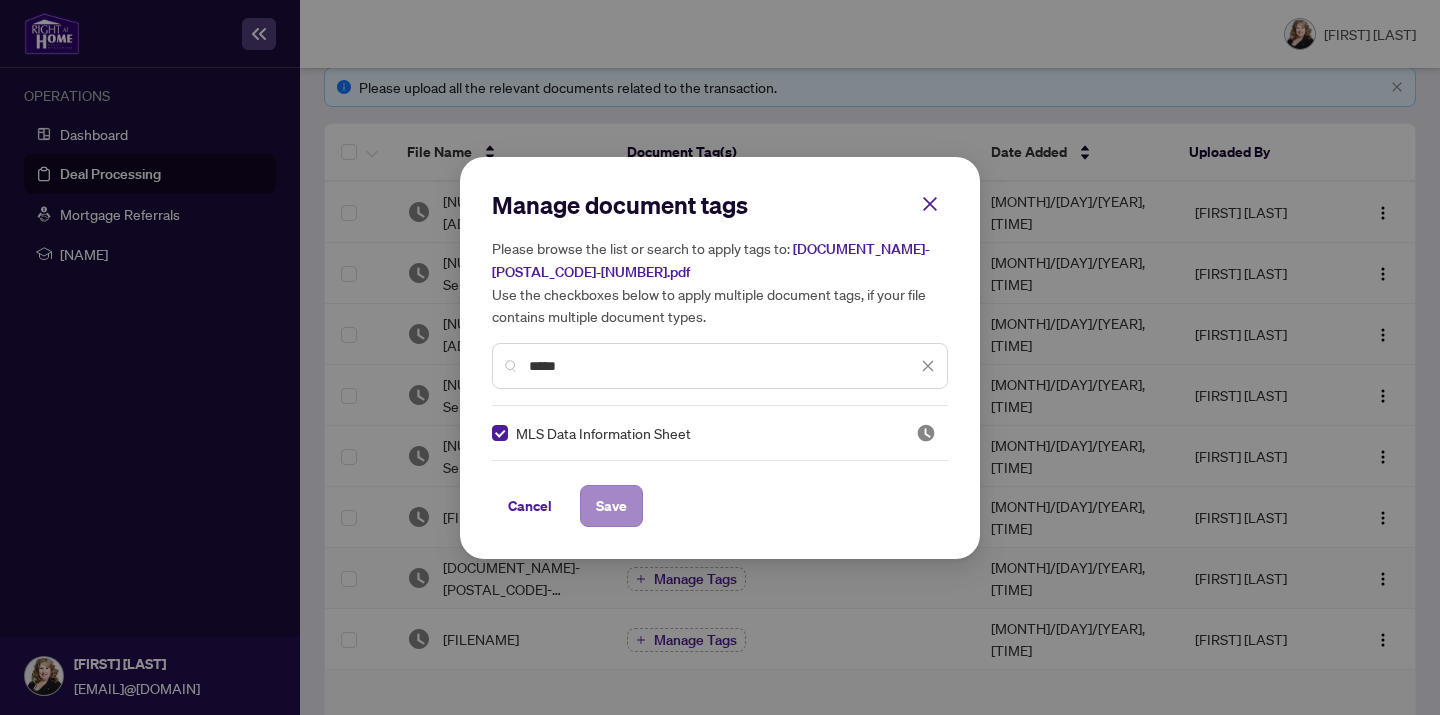 click on "Save" at bounding box center (0, 0) 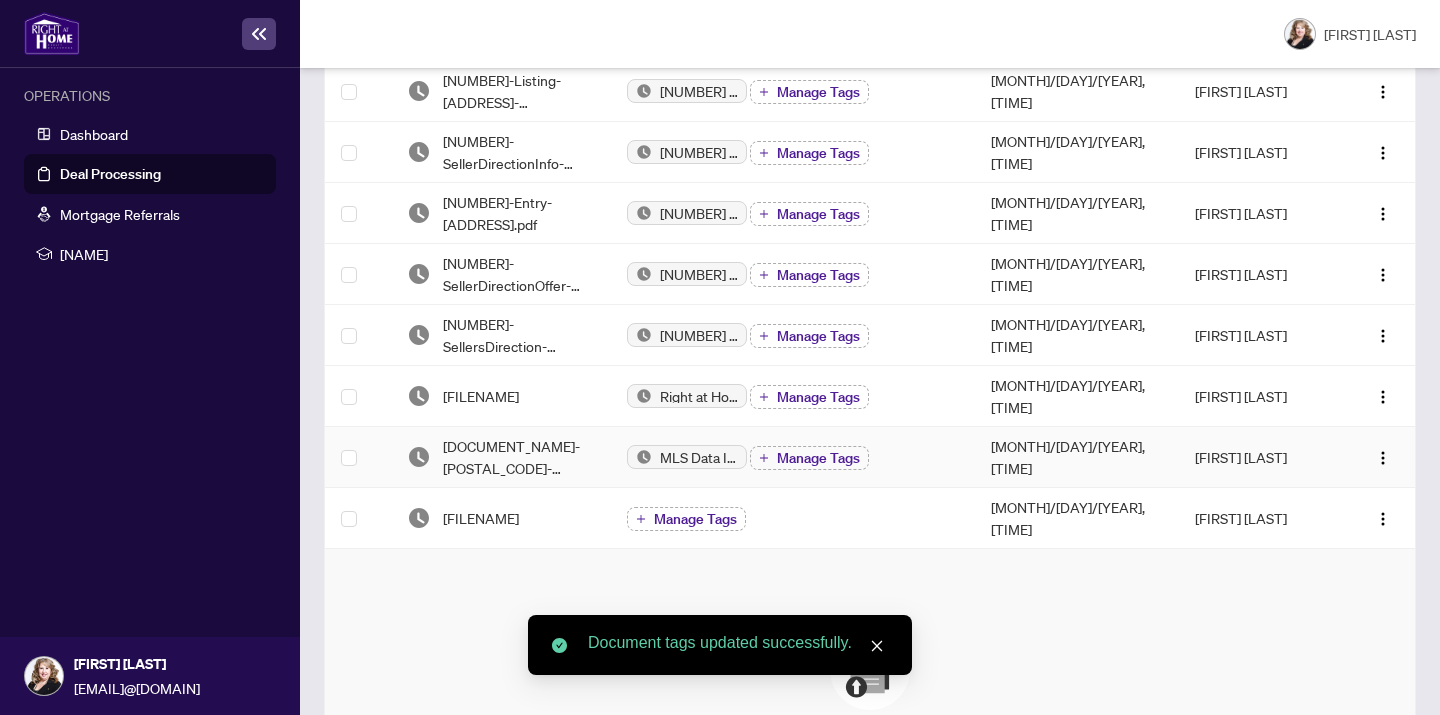 scroll, scrollTop: 430, scrollLeft: 0, axis: vertical 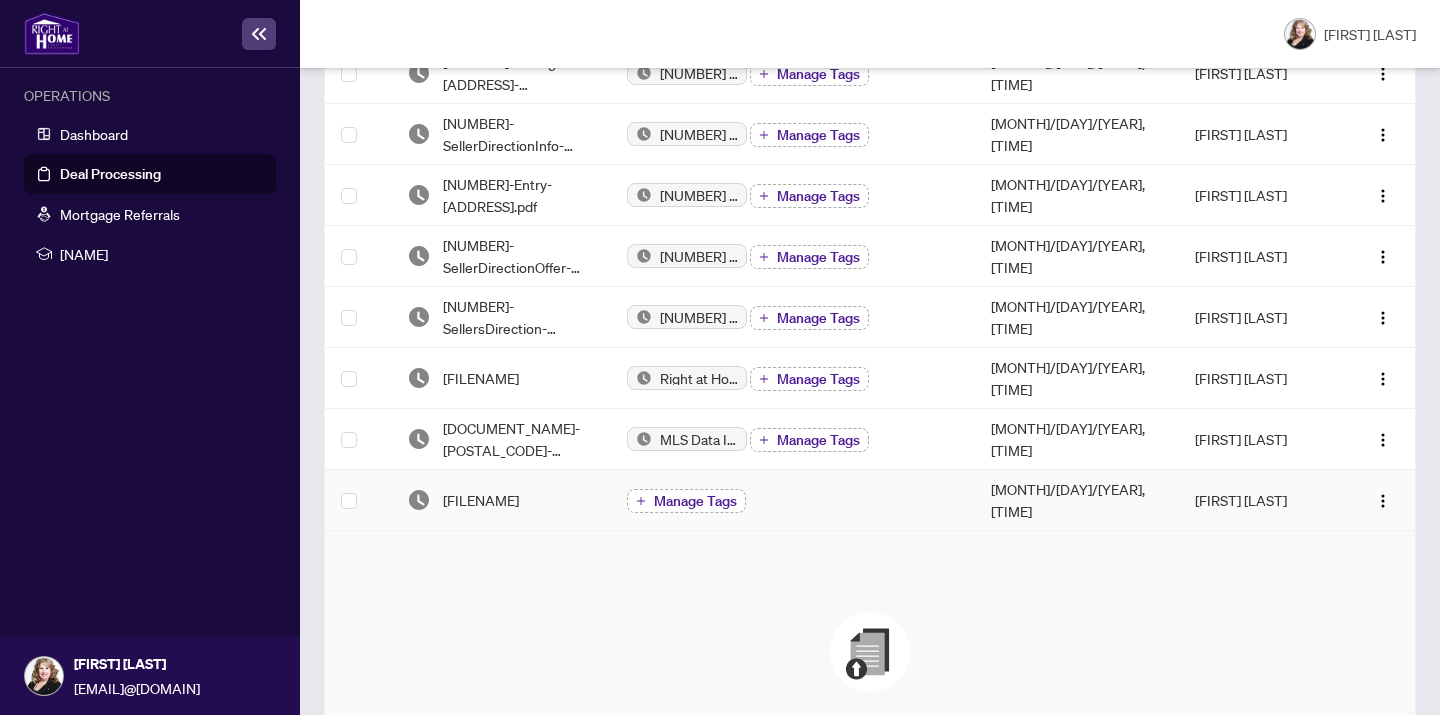 click at bounding box center (641, 501) 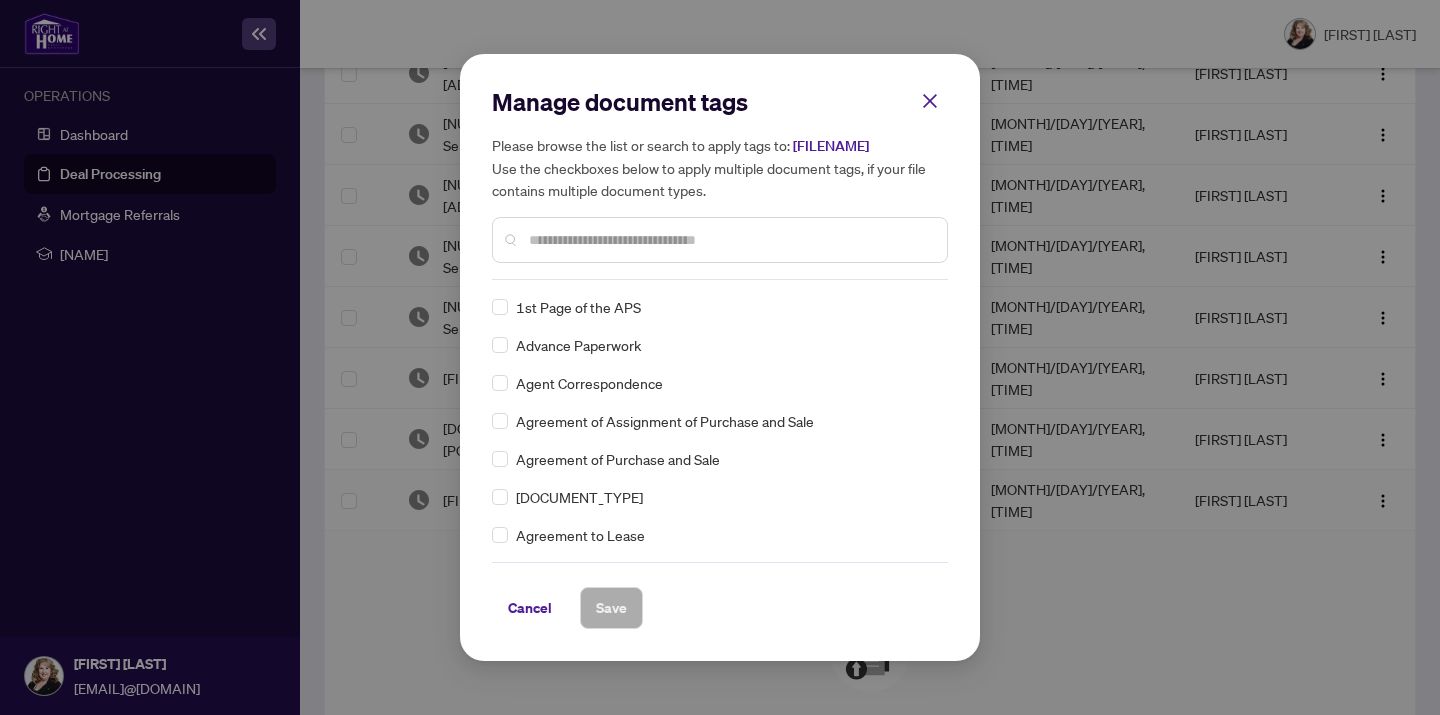 click on "Manage document tags Please browse the list or search to apply tags to:   [FILENAME]   Use the checkboxes below to apply multiple document tags, if your file contains multiple document types." at bounding box center [0, 0] 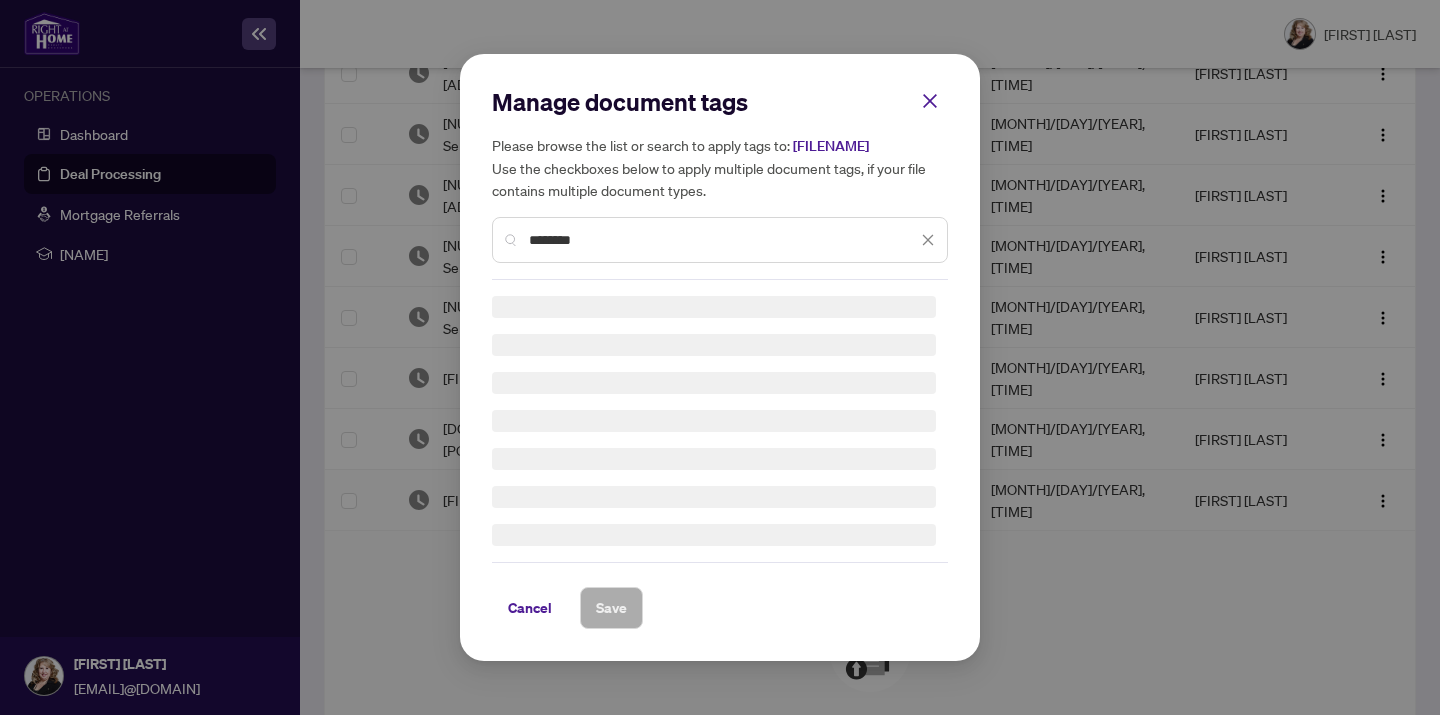 scroll, scrollTop: 0, scrollLeft: 0, axis: both 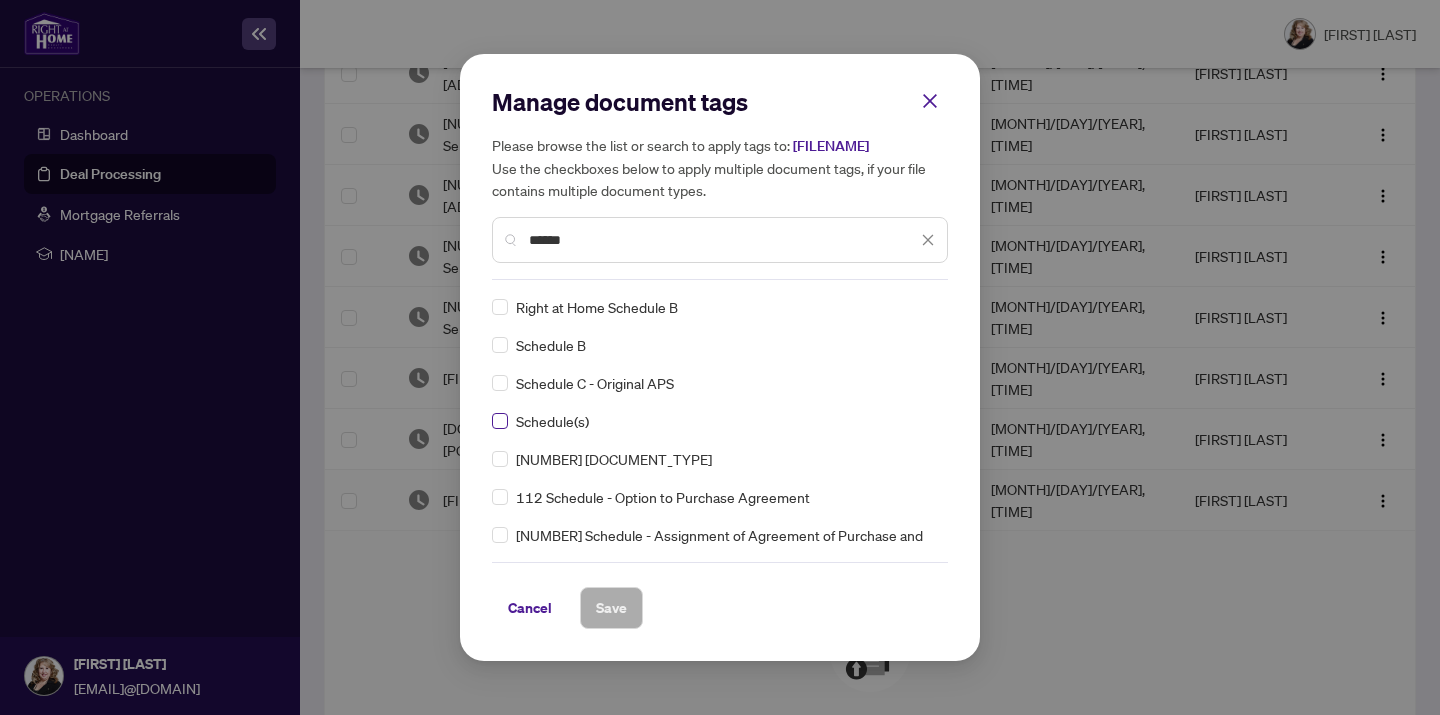 type on "******" 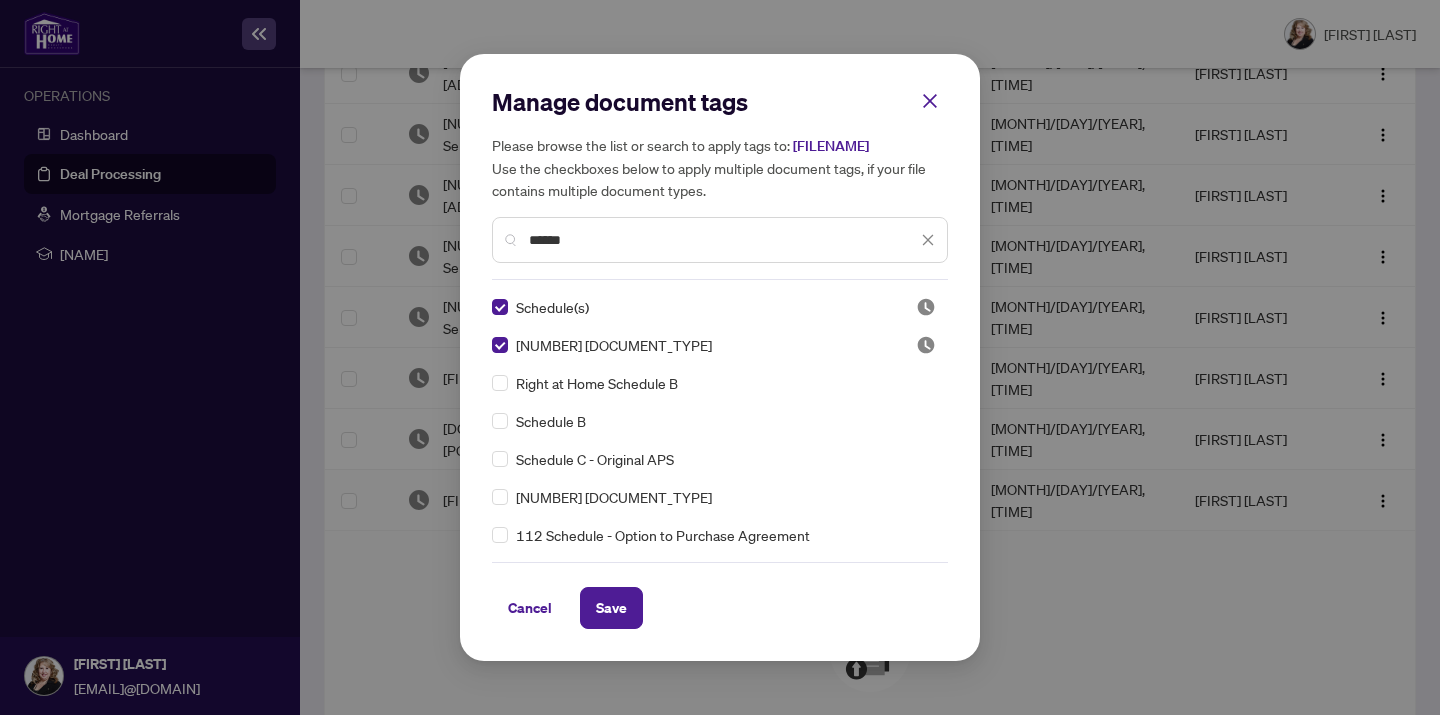 scroll, scrollTop: 0, scrollLeft: 0, axis: both 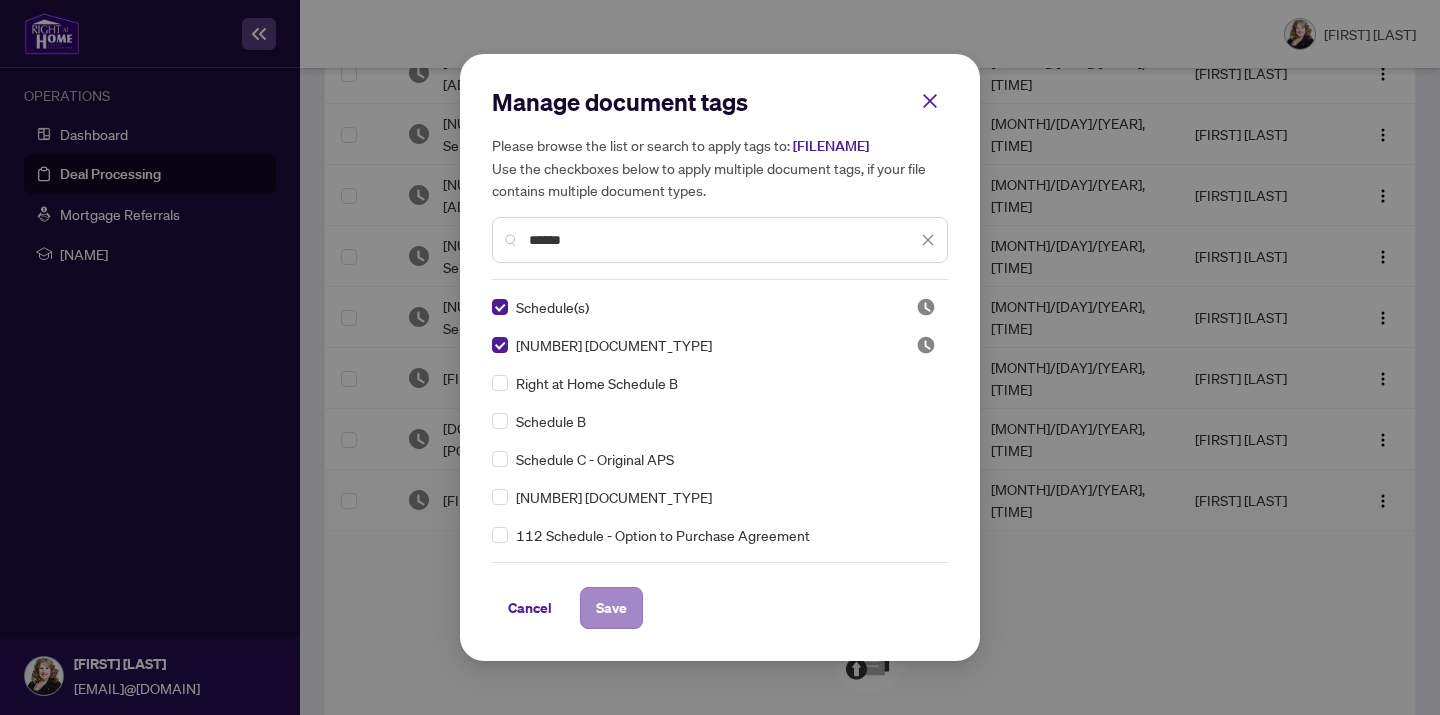 click on "Save" at bounding box center [0, 0] 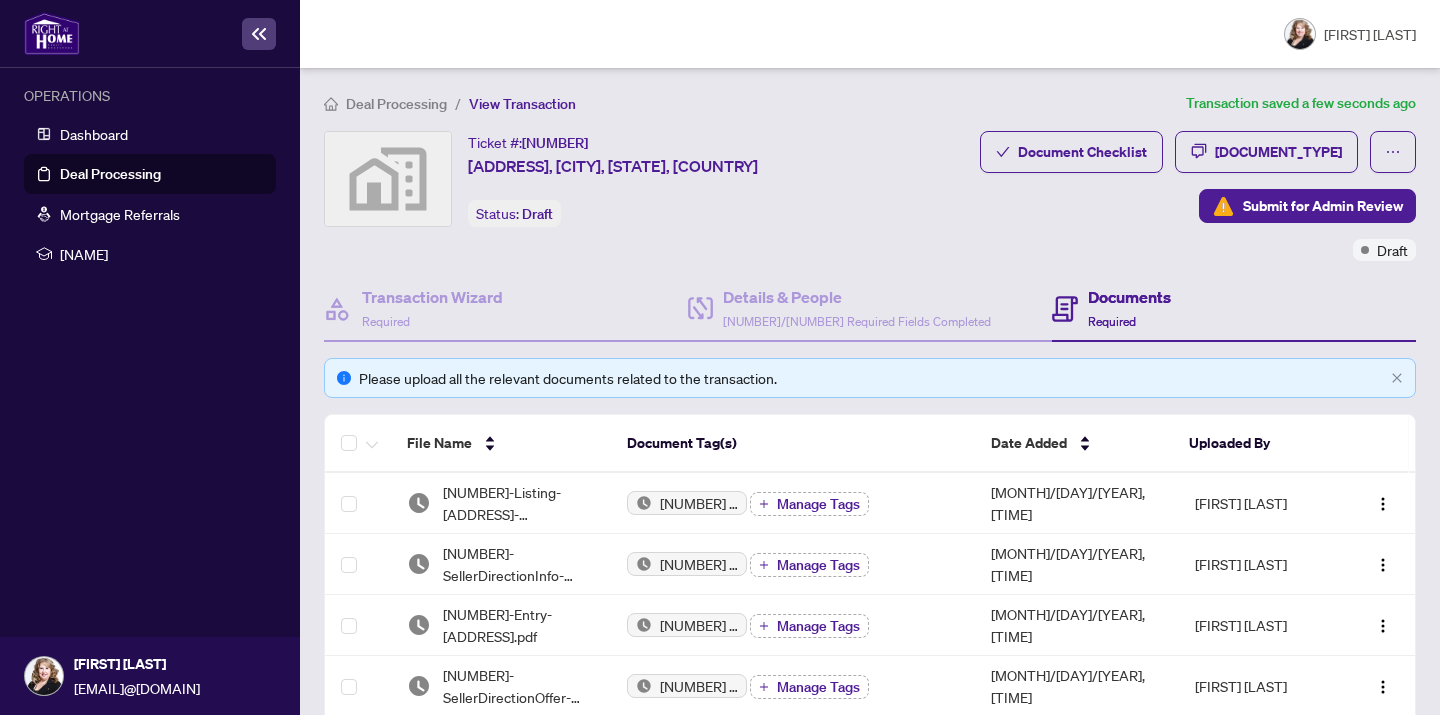 scroll, scrollTop: 0, scrollLeft: 0, axis: both 